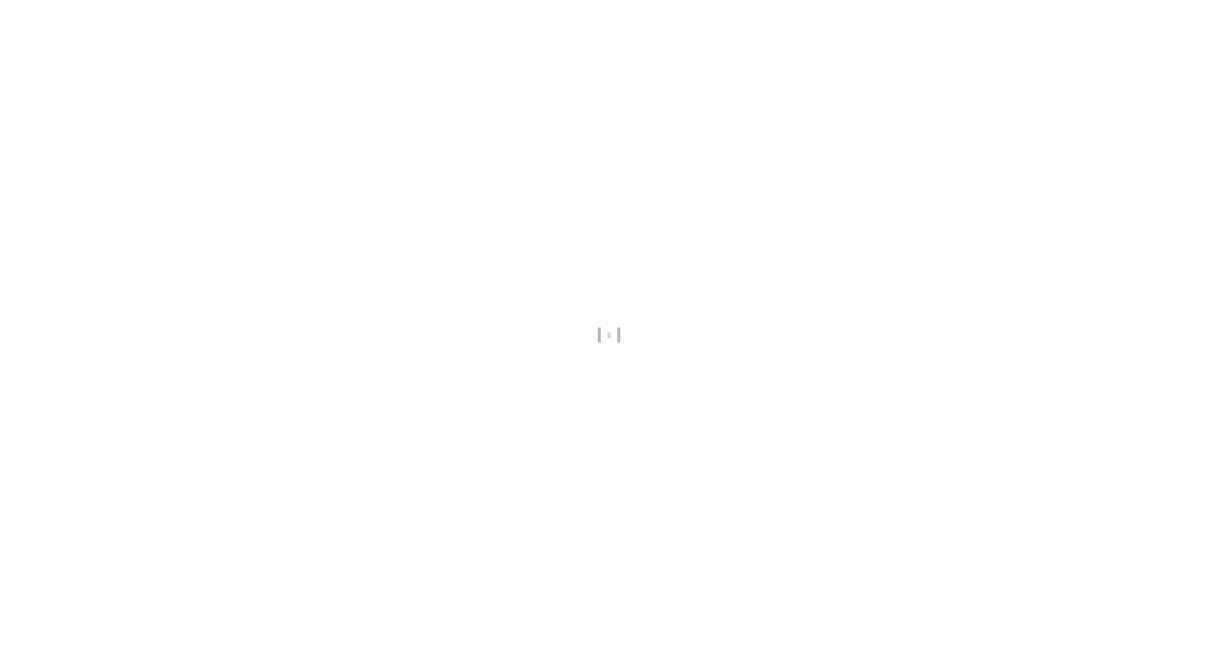 scroll, scrollTop: 0, scrollLeft: 0, axis: both 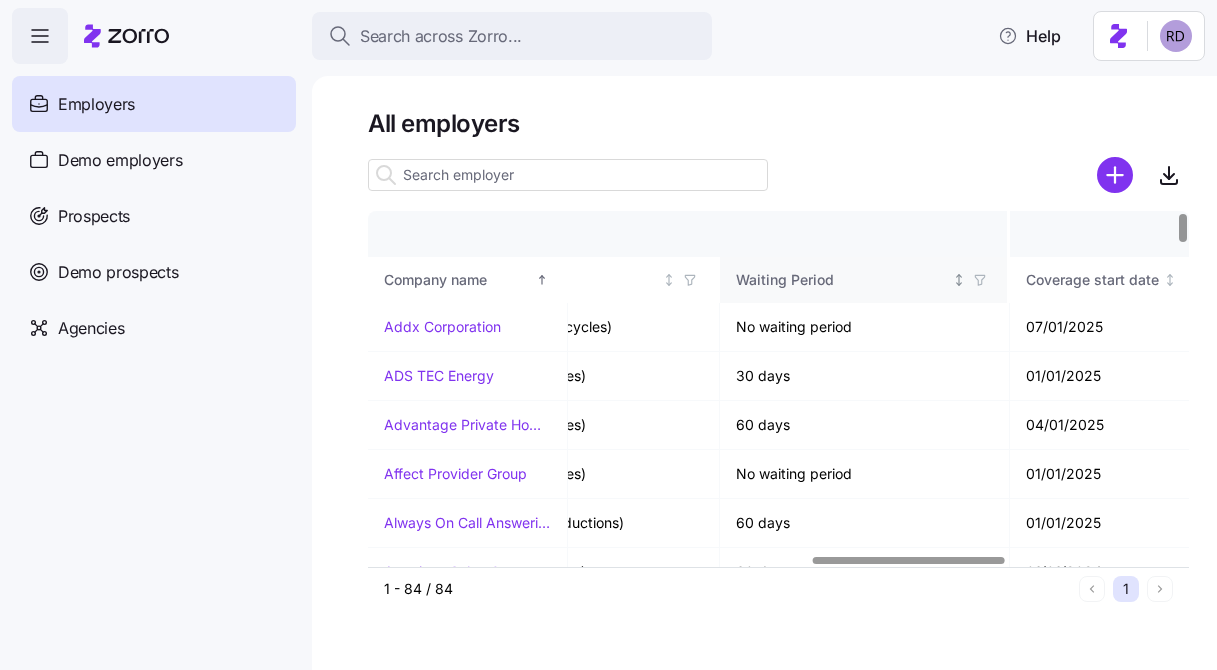 click on "Waiting Period" at bounding box center [842, 280] 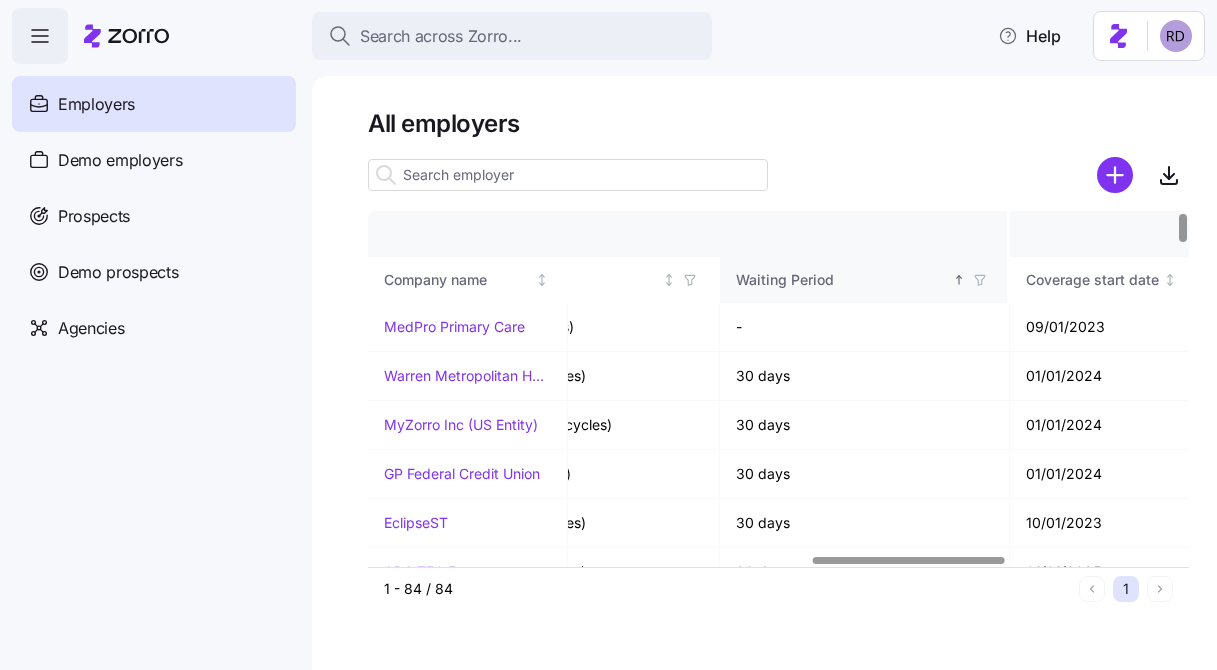 click on "Waiting Period" at bounding box center [842, 280] 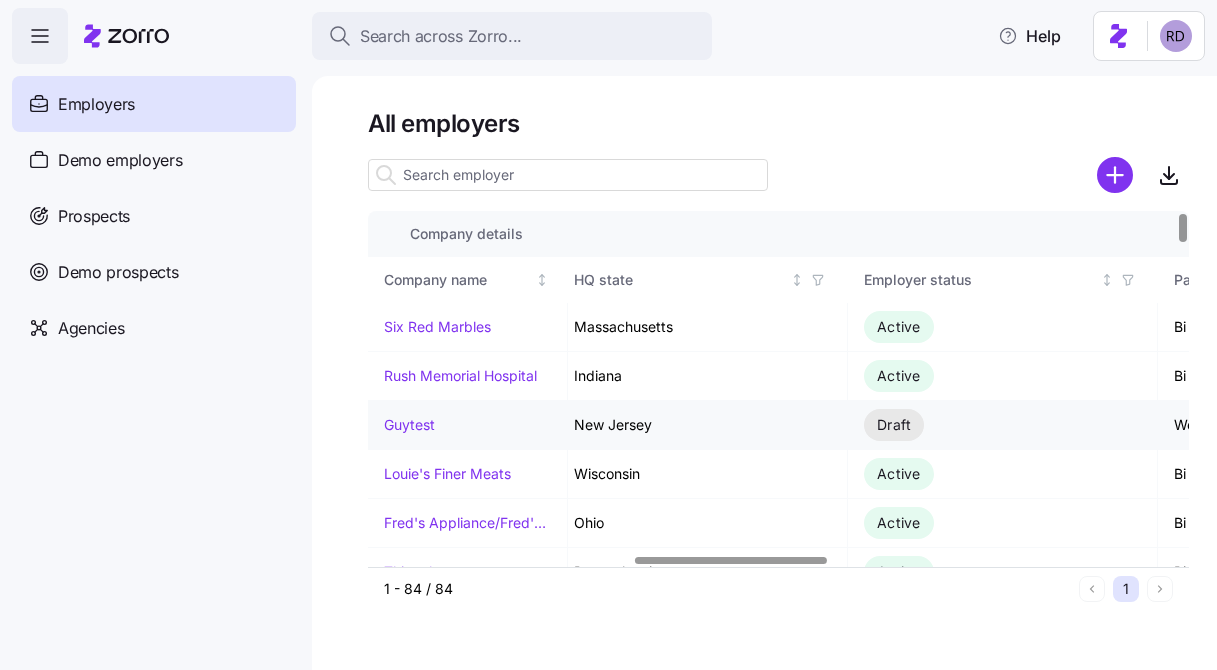 scroll, scrollTop: 0, scrollLeft: 1122, axis: horizontal 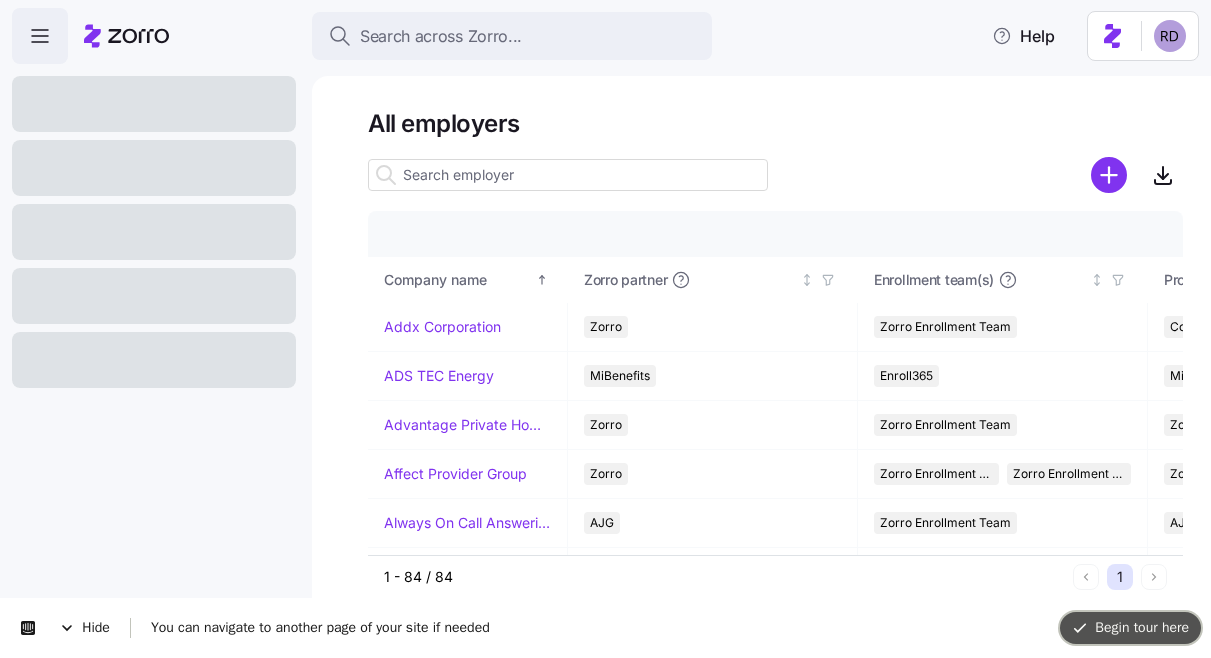 click on "Begin tour here" at bounding box center [1130, 627] 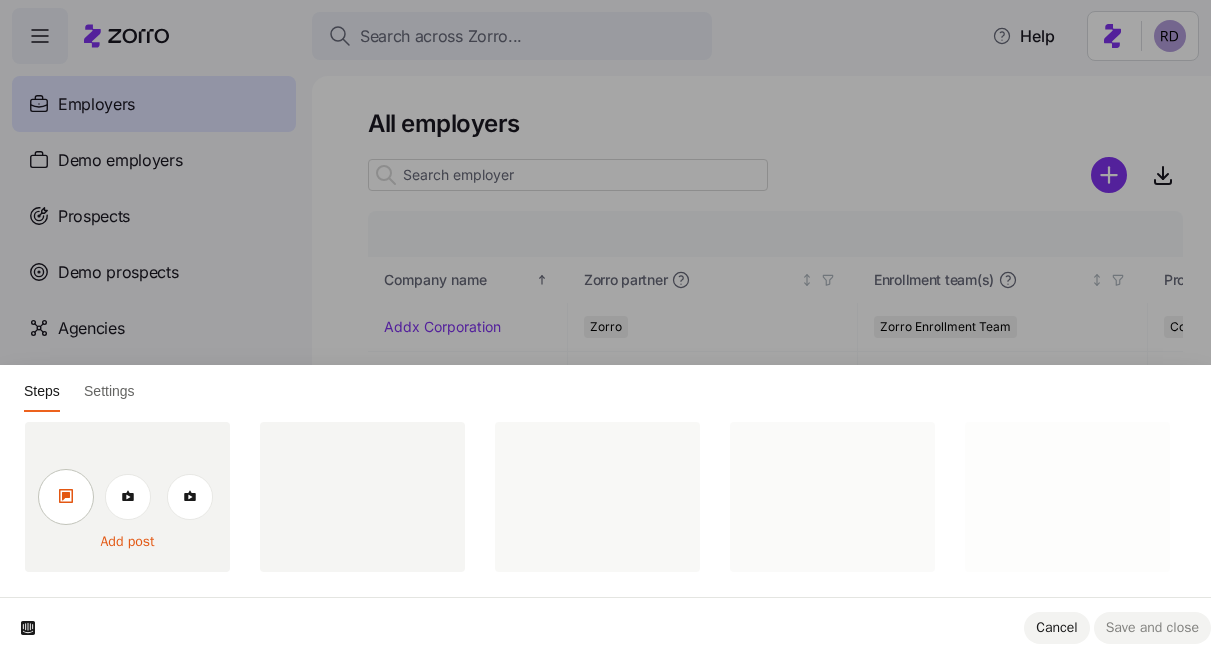 click 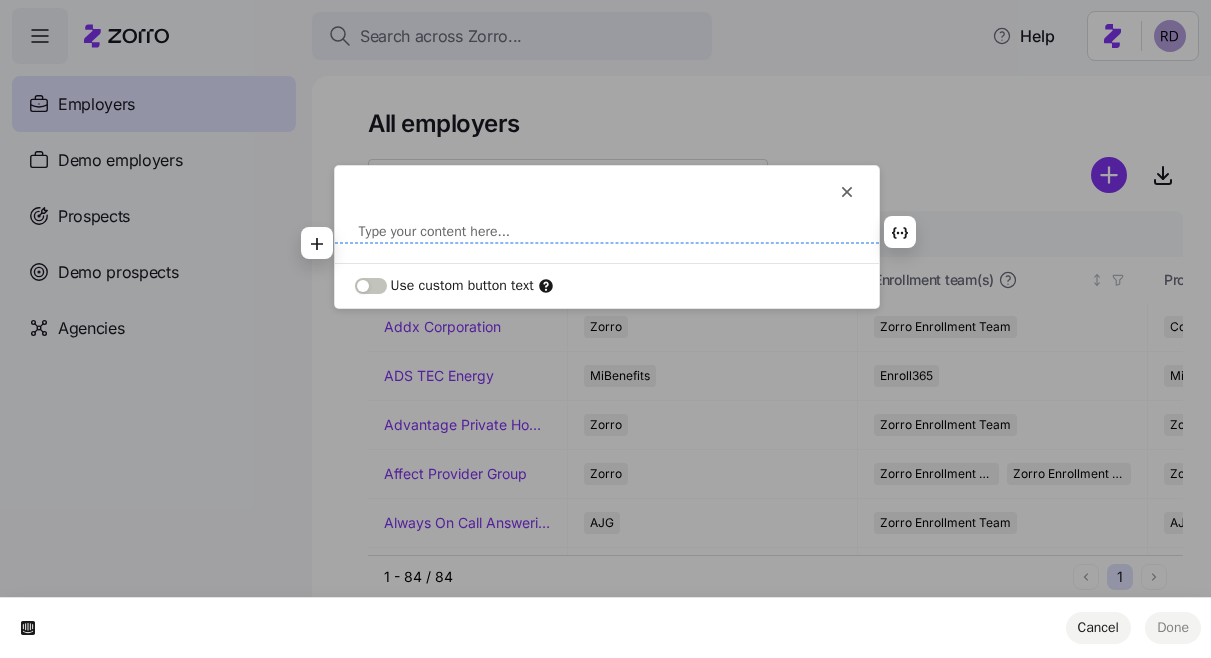 click at bounding box center (607, 232) 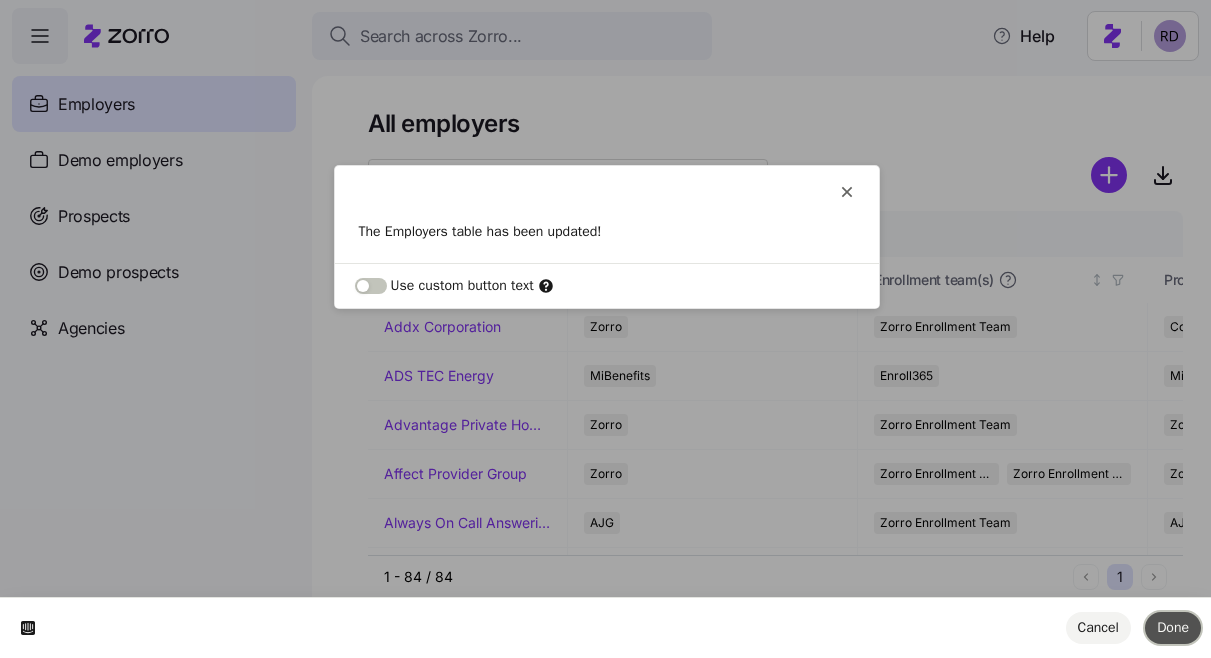 click on "Done" at bounding box center (1173, 627) 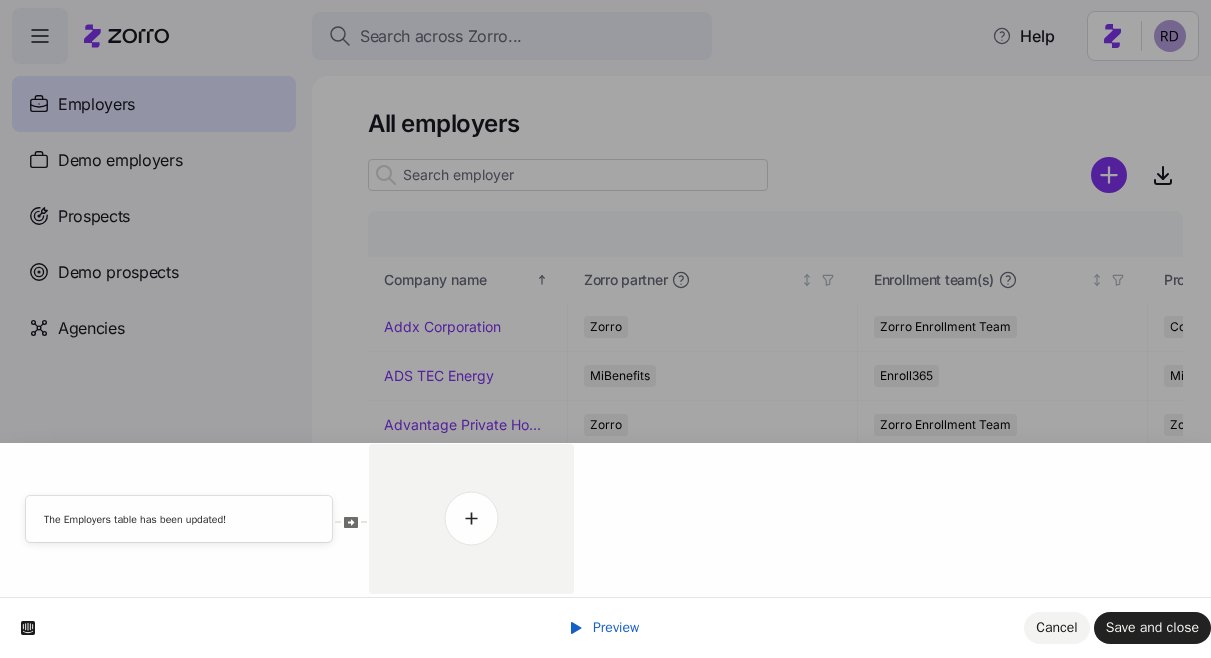 scroll, scrollTop: 0, scrollLeft: 0, axis: both 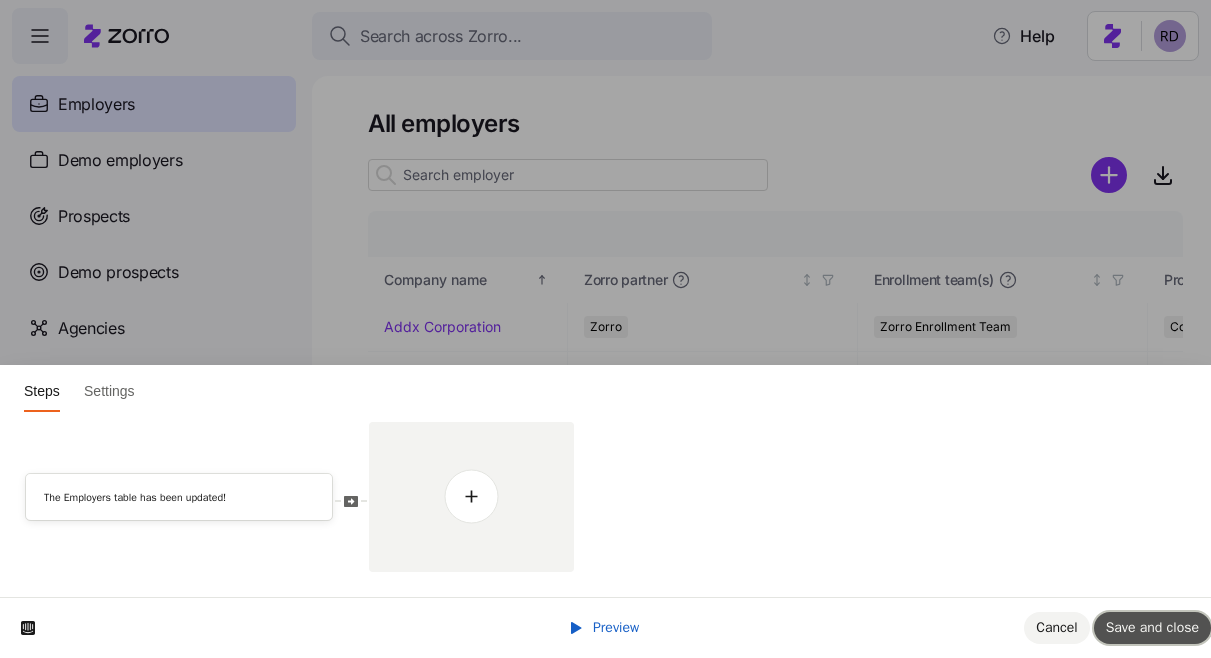 click on "Save and close" at bounding box center (1152, 628) 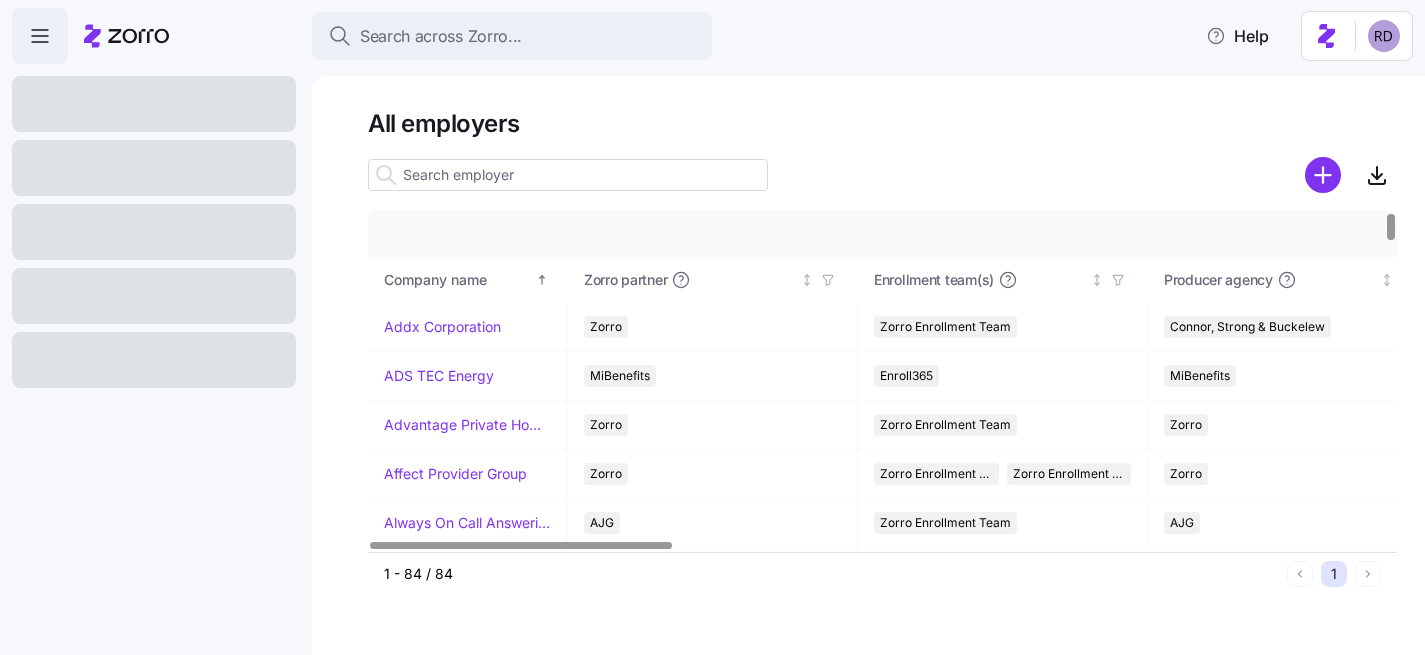 scroll, scrollTop: 0, scrollLeft: 0, axis: both 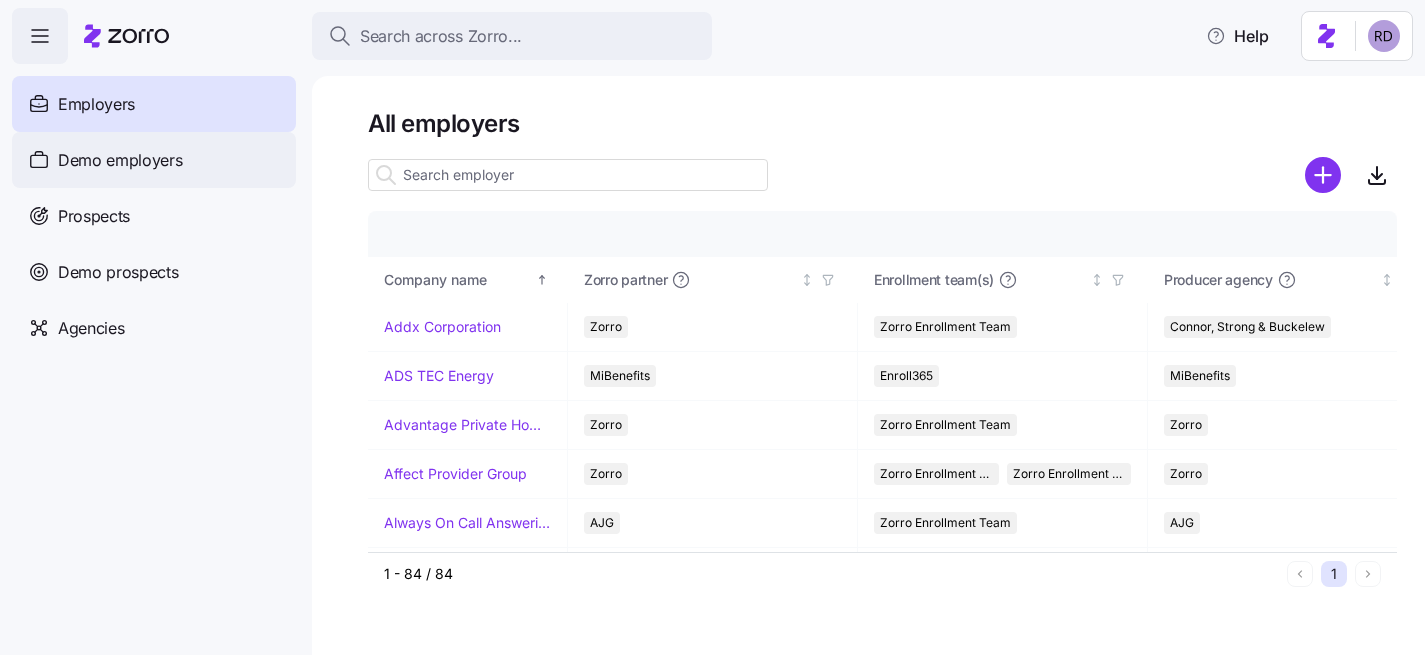 click on "Demo employers" at bounding box center [120, 160] 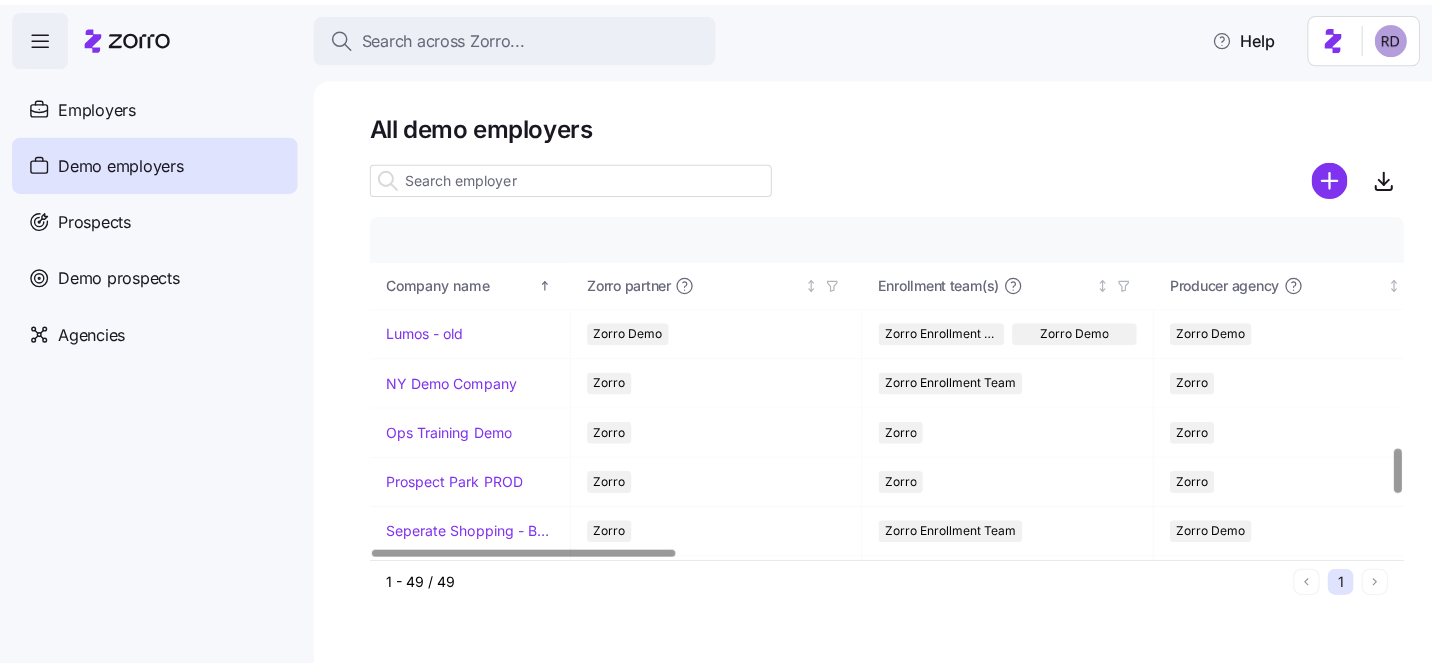 scroll, scrollTop: 1734, scrollLeft: 0, axis: vertical 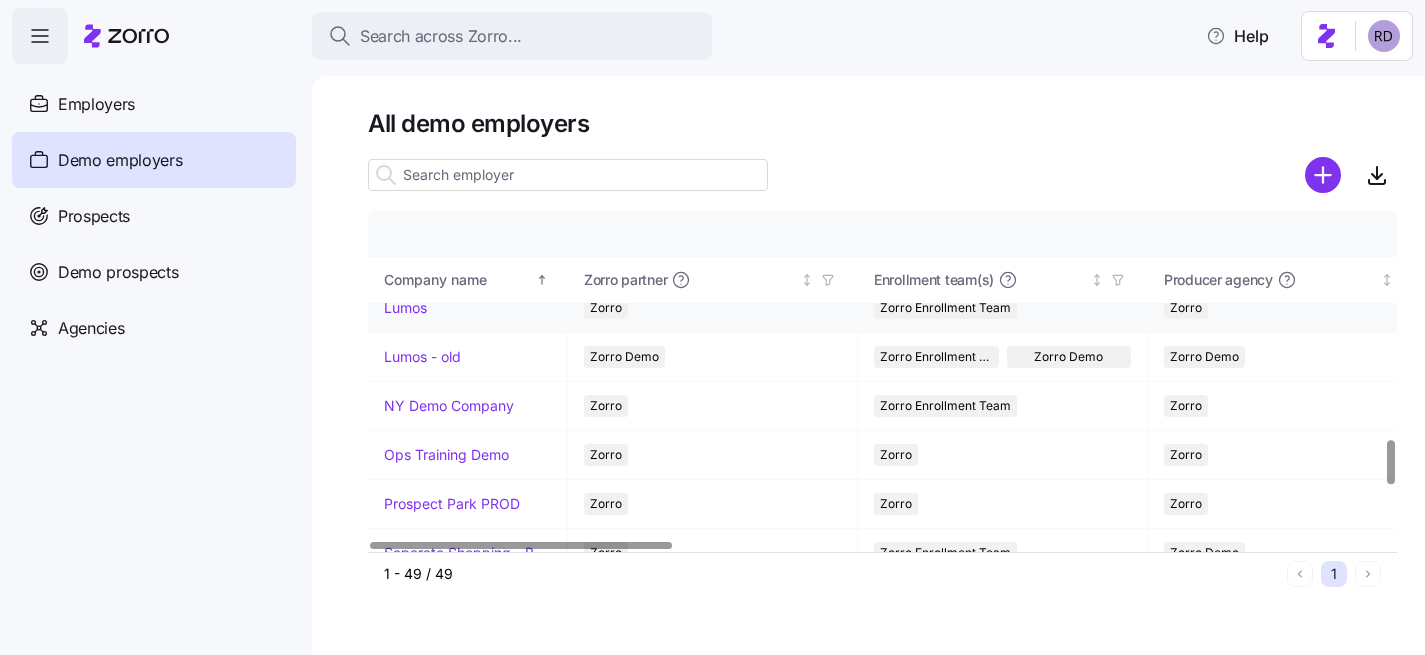 click on "Lumos" at bounding box center [405, 308] 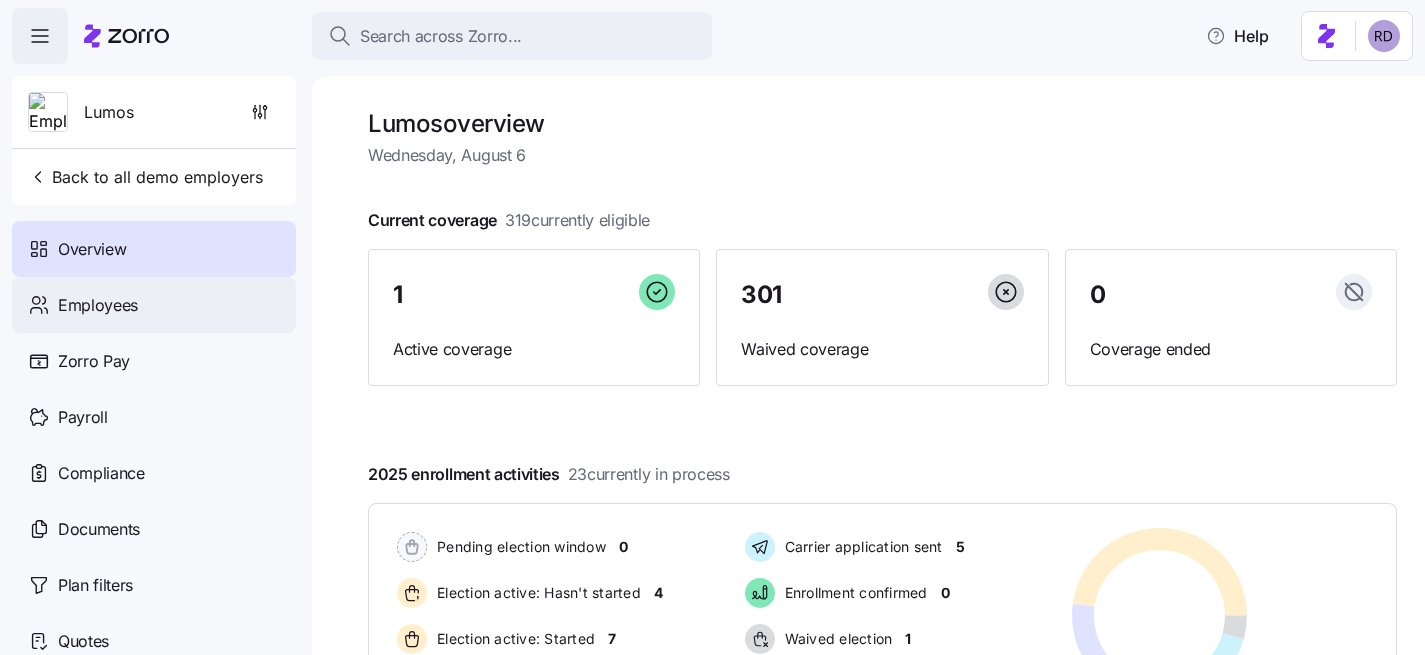 click on "Employees" at bounding box center (154, 305) 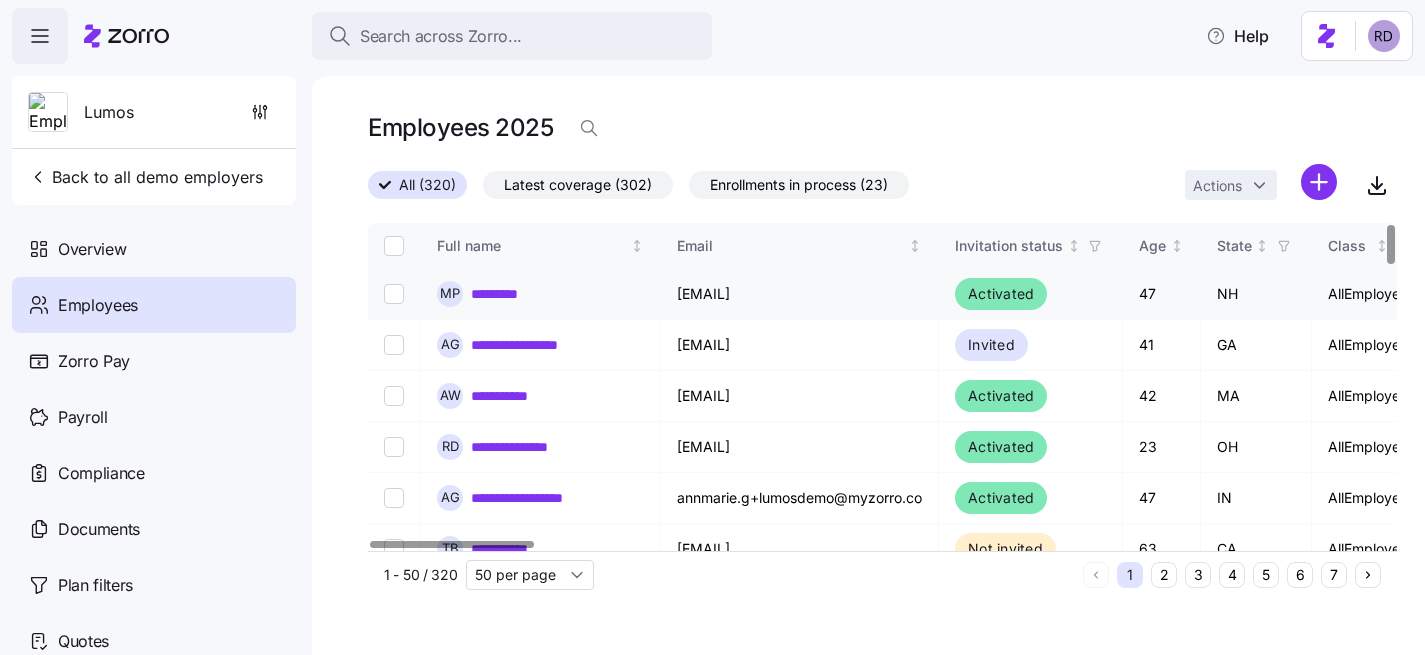 click at bounding box center (394, 294) 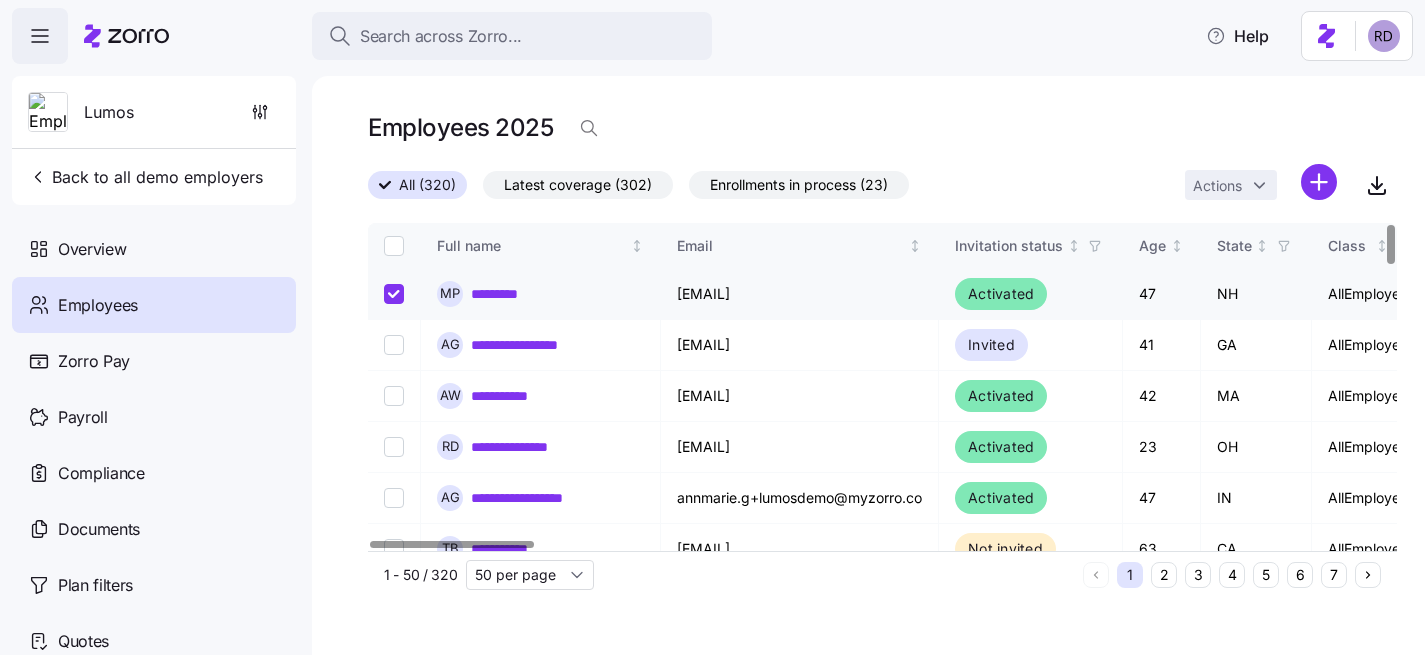 checkbox on "true" 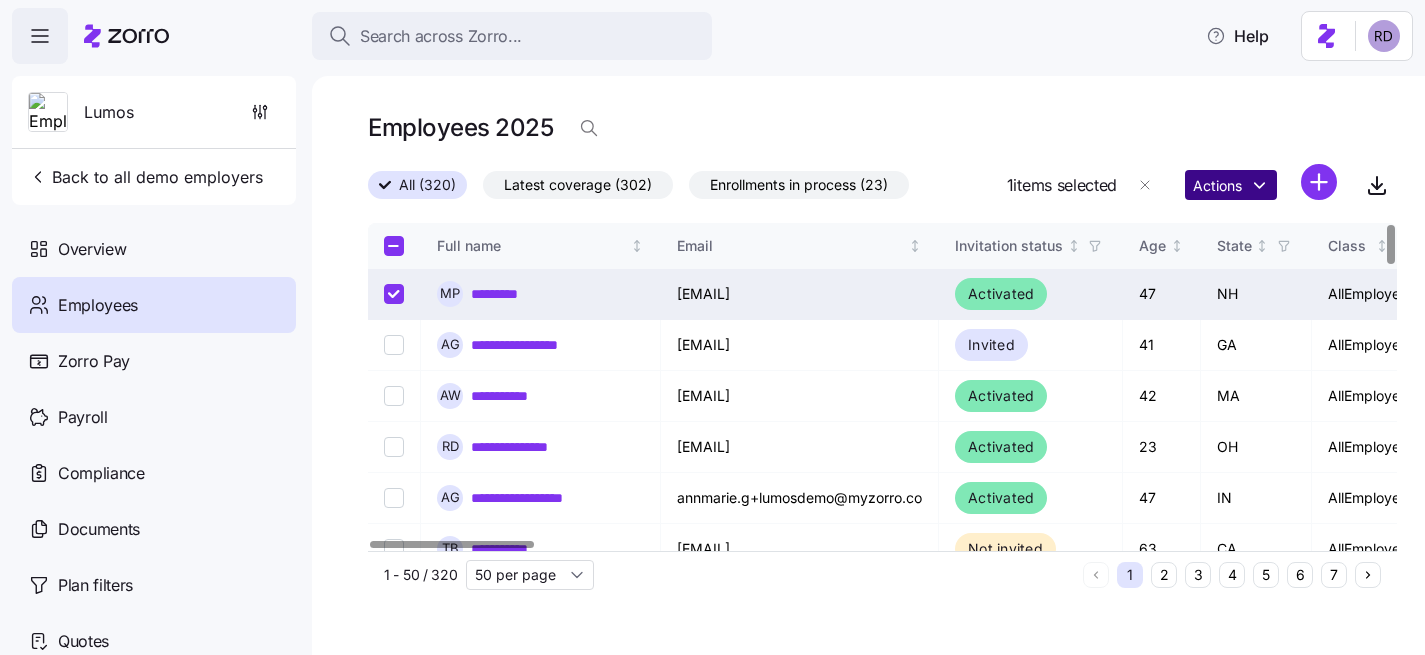 click on "**********" at bounding box center [712, 321] 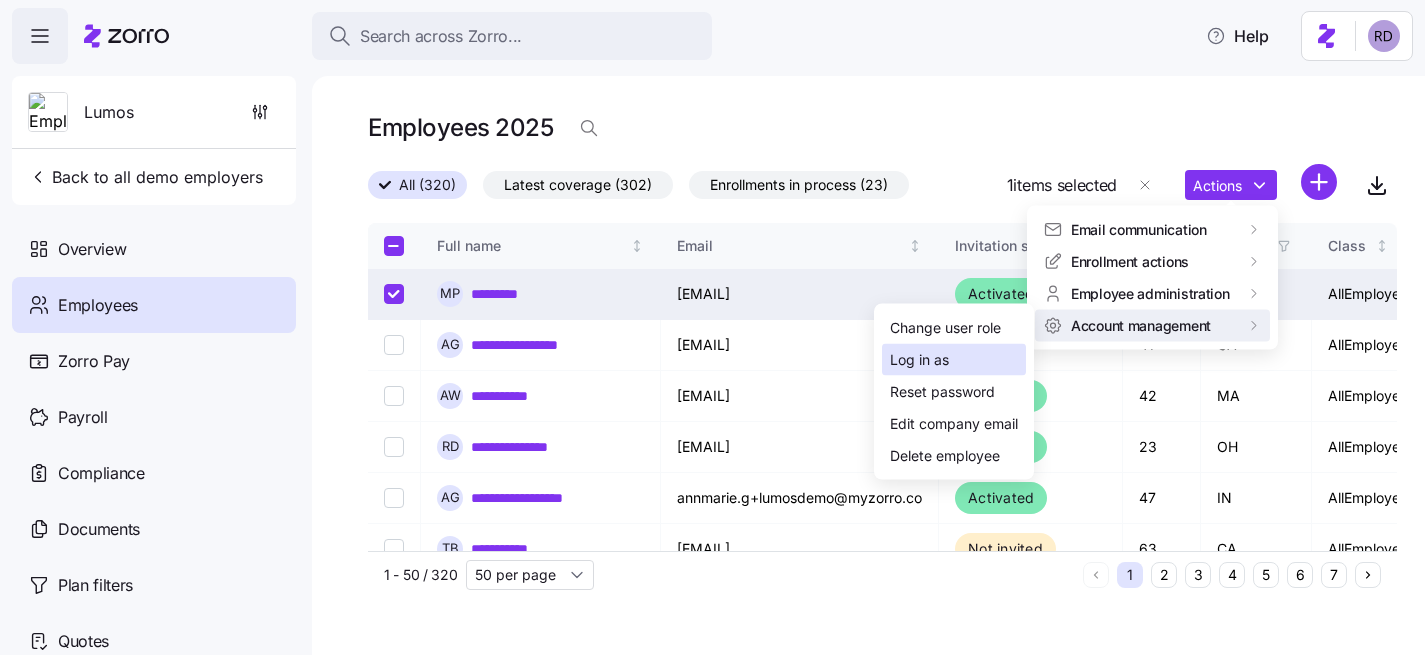 click on "Log in as" at bounding box center [954, 360] 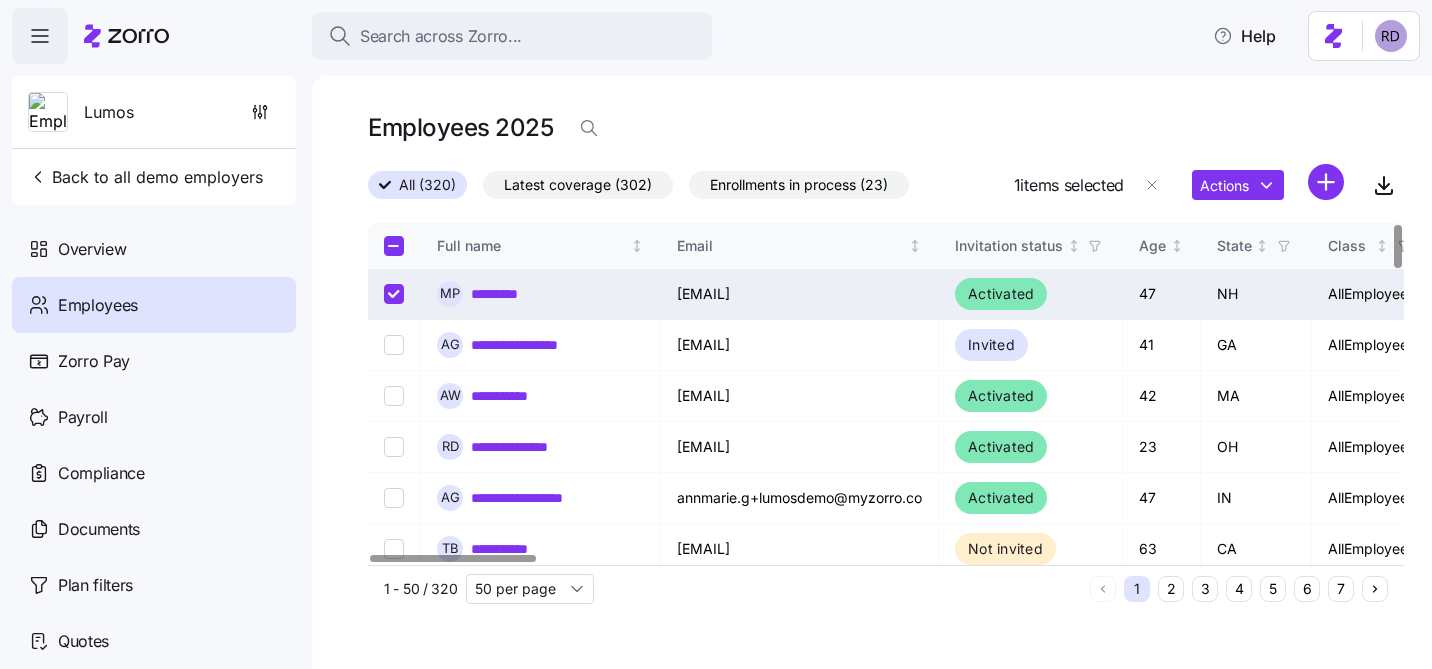 click on "**********" at bounding box center [716, 328] 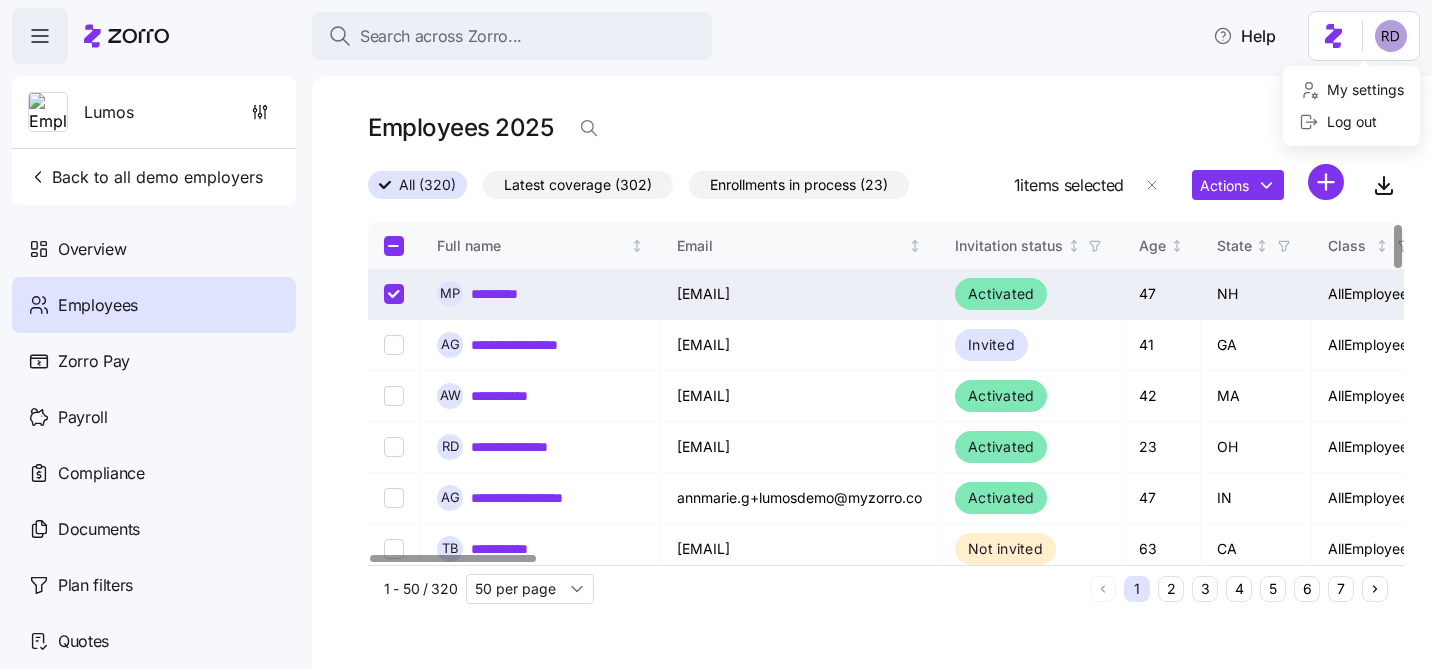 click on "**********" at bounding box center (716, 328) 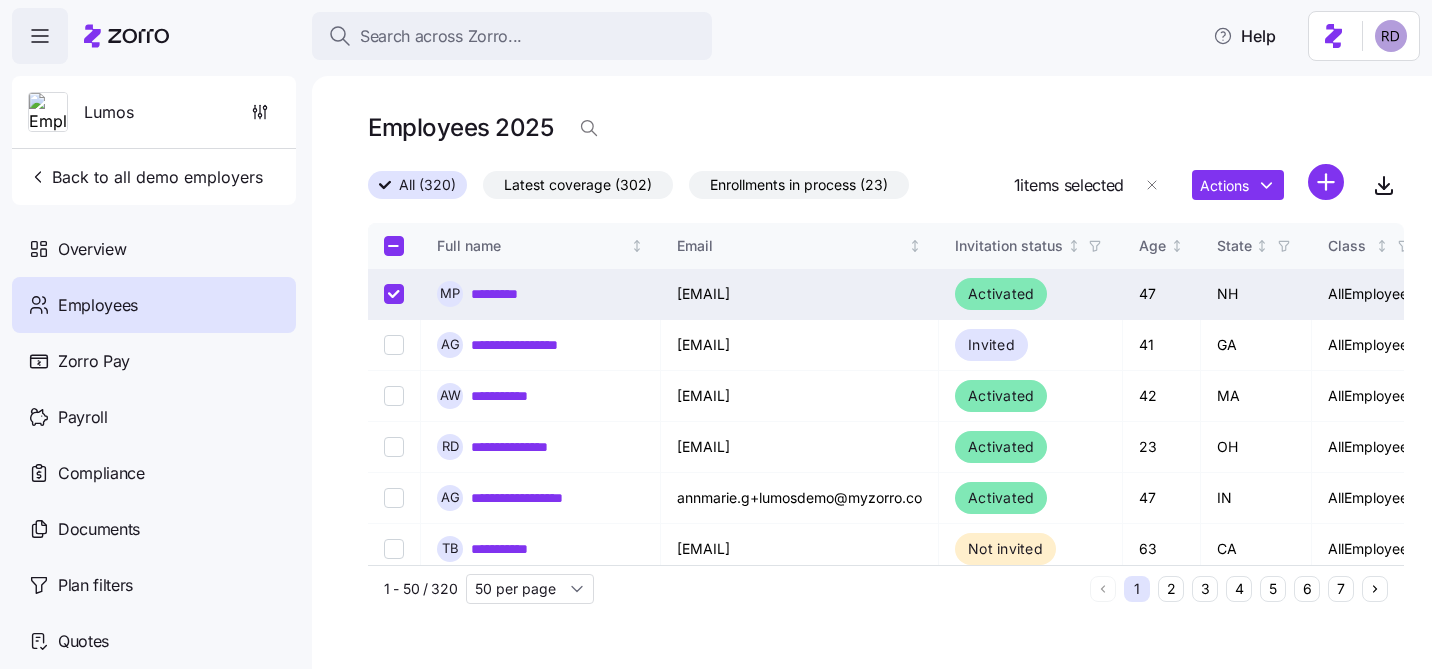 click on "**********" at bounding box center (716, 328) 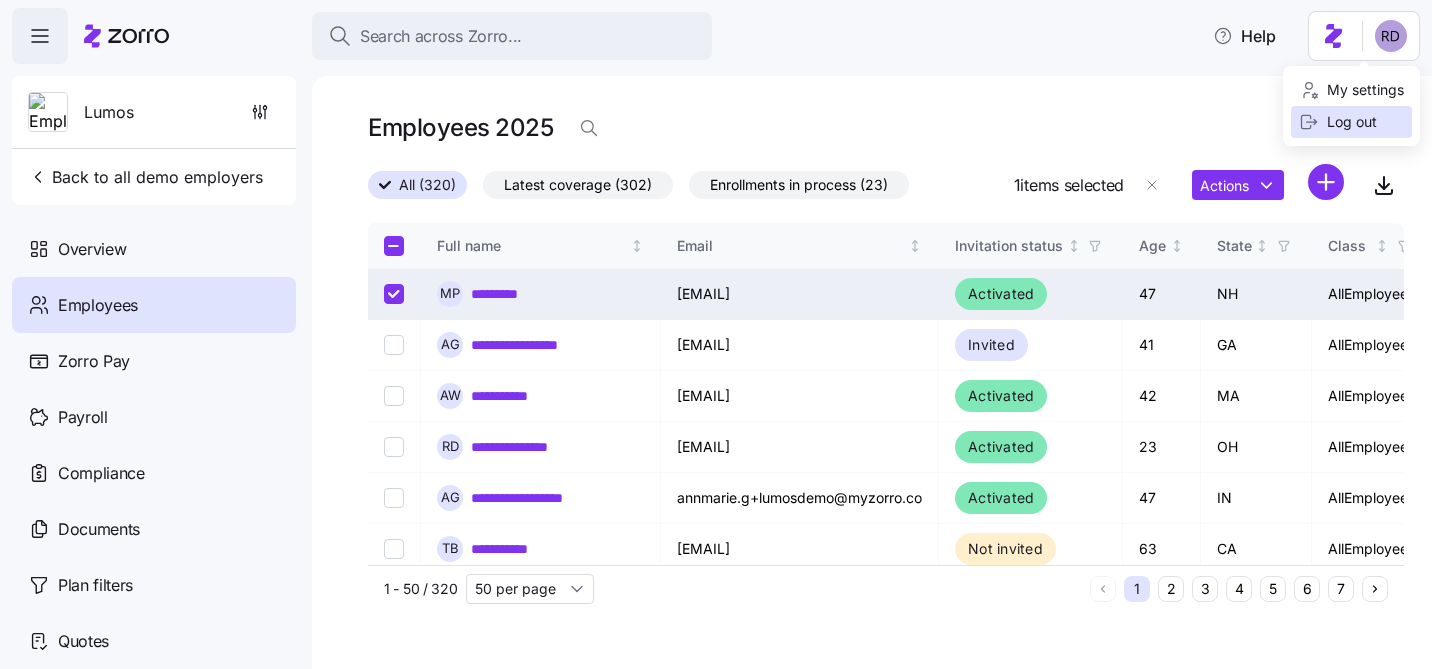 click on "Log out" at bounding box center (1351, 122) 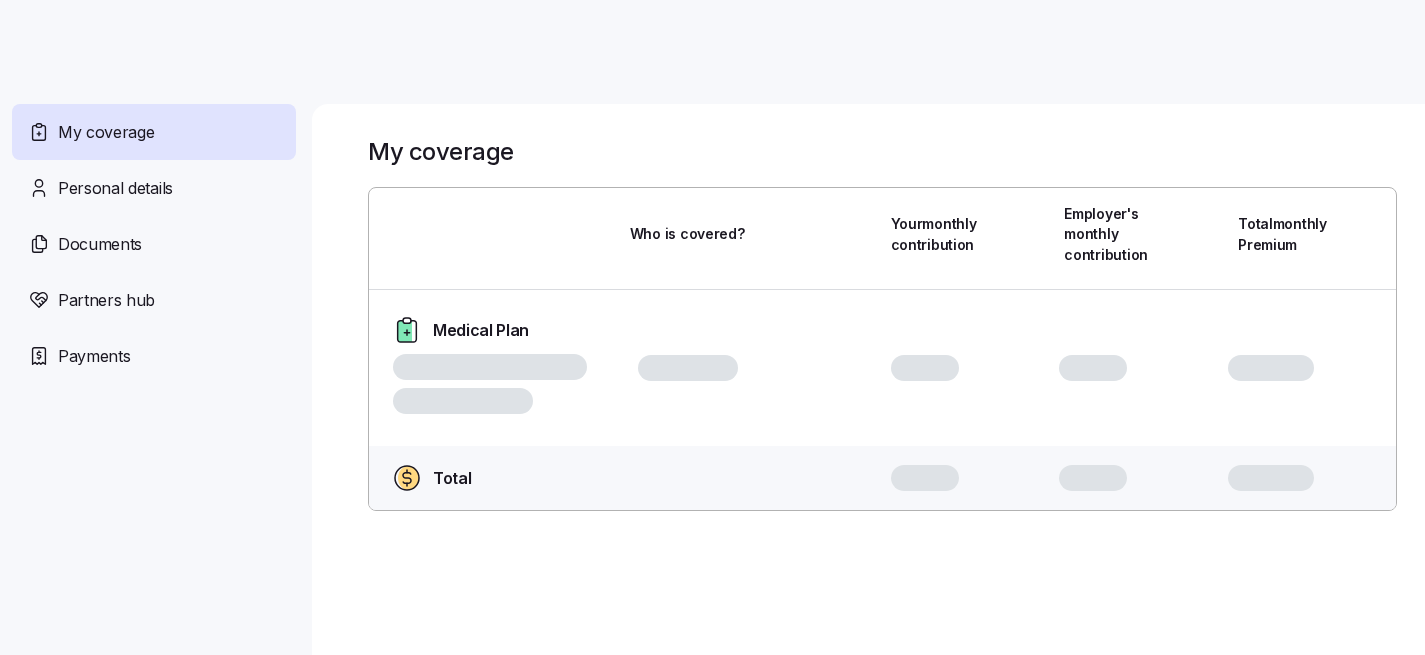 scroll, scrollTop: 0, scrollLeft: 0, axis: both 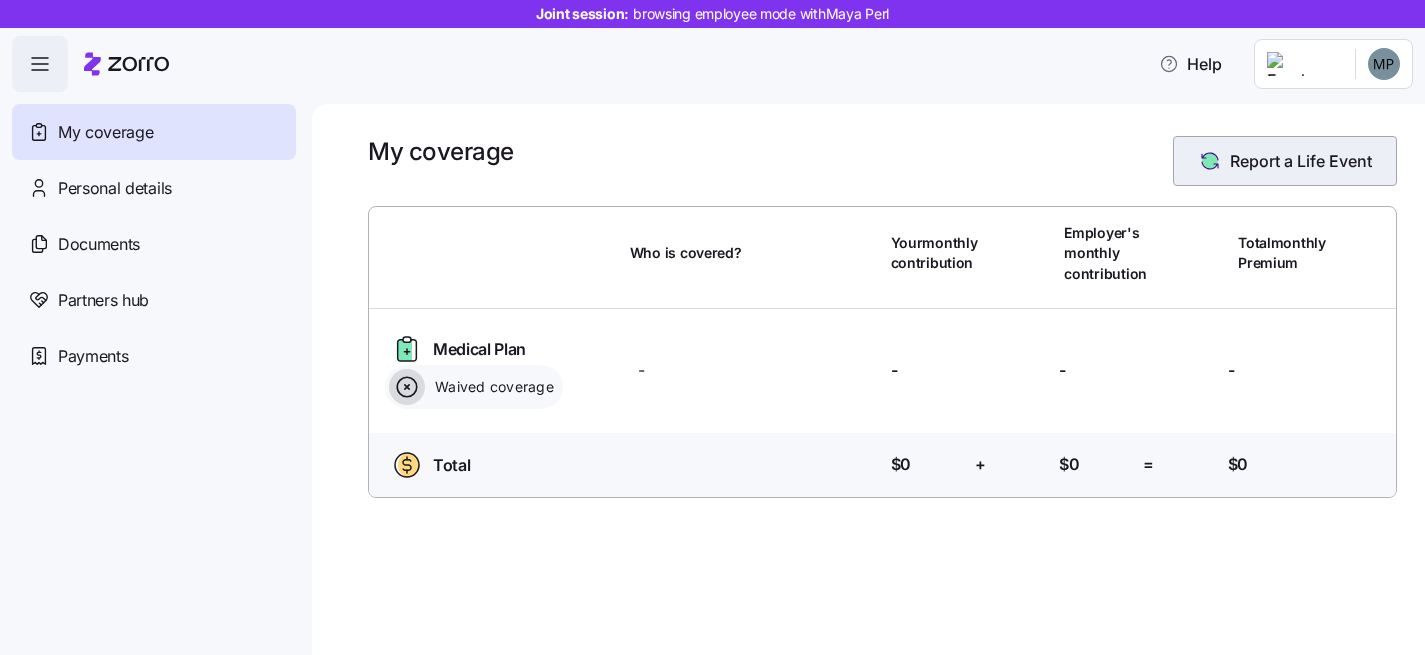 click on "Report a Life Event" at bounding box center [1301, 161] 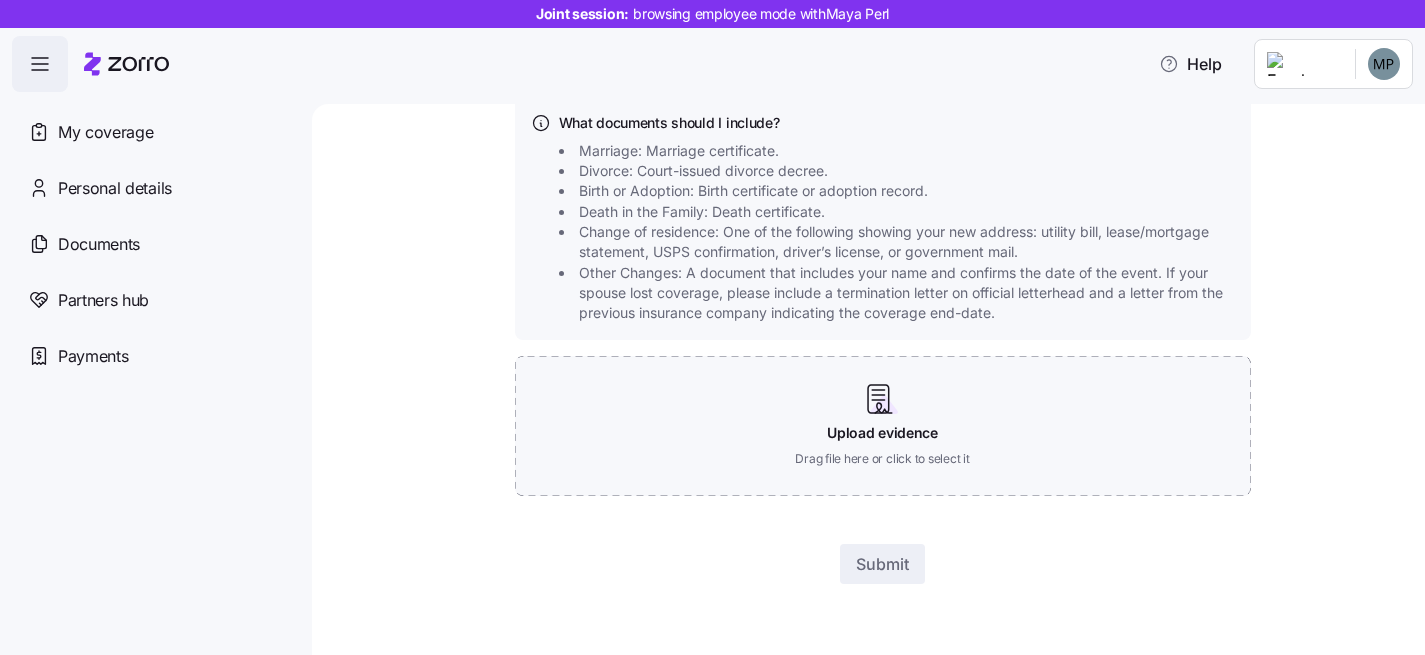 scroll, scrollTop: 0, scrollLeft: 0, axis: both 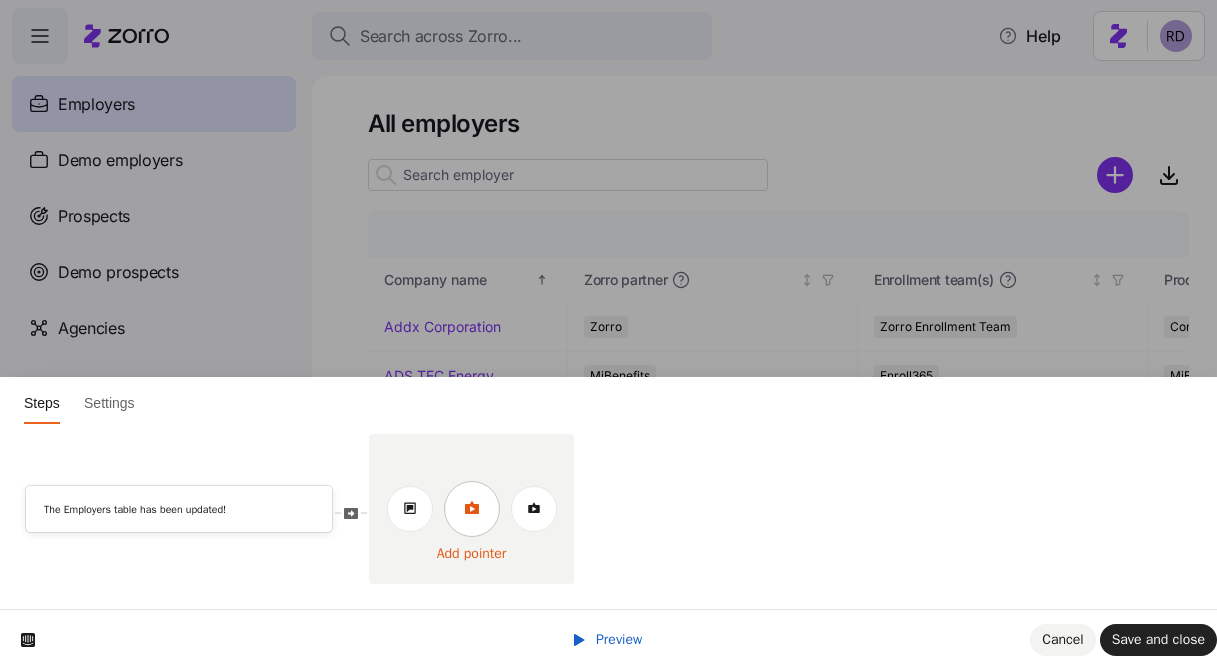 click at bounding box center [472, 509] 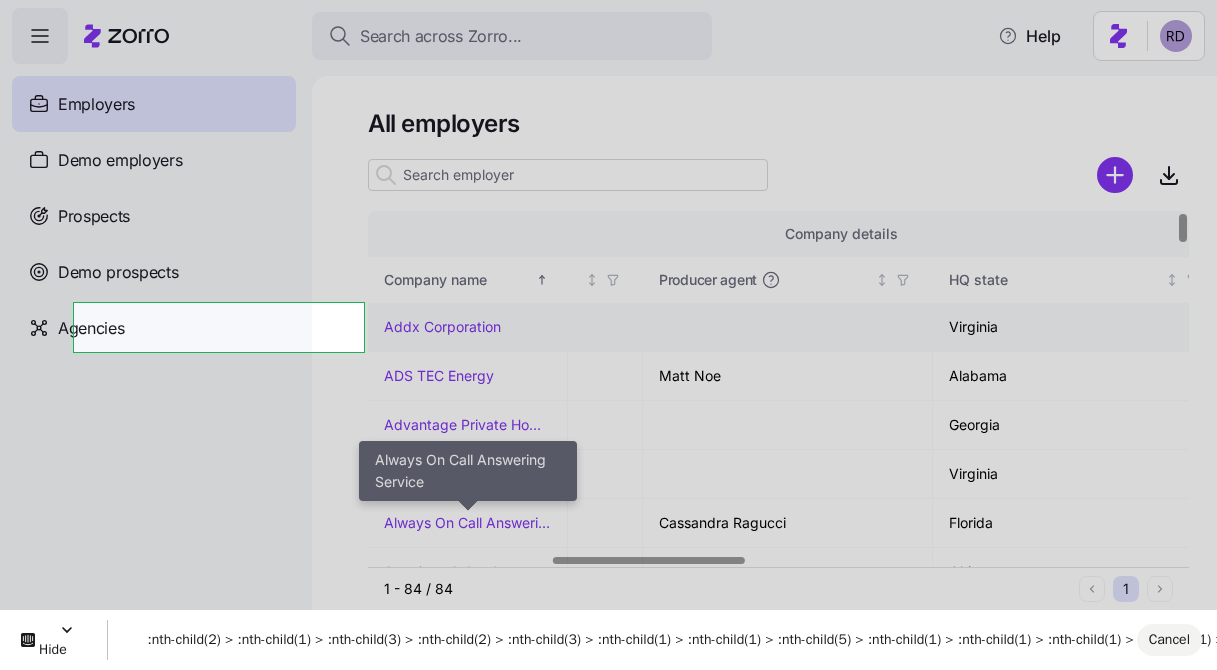 scroll, scrollTop: 0, scrollLeft: 784, axis: horizontal 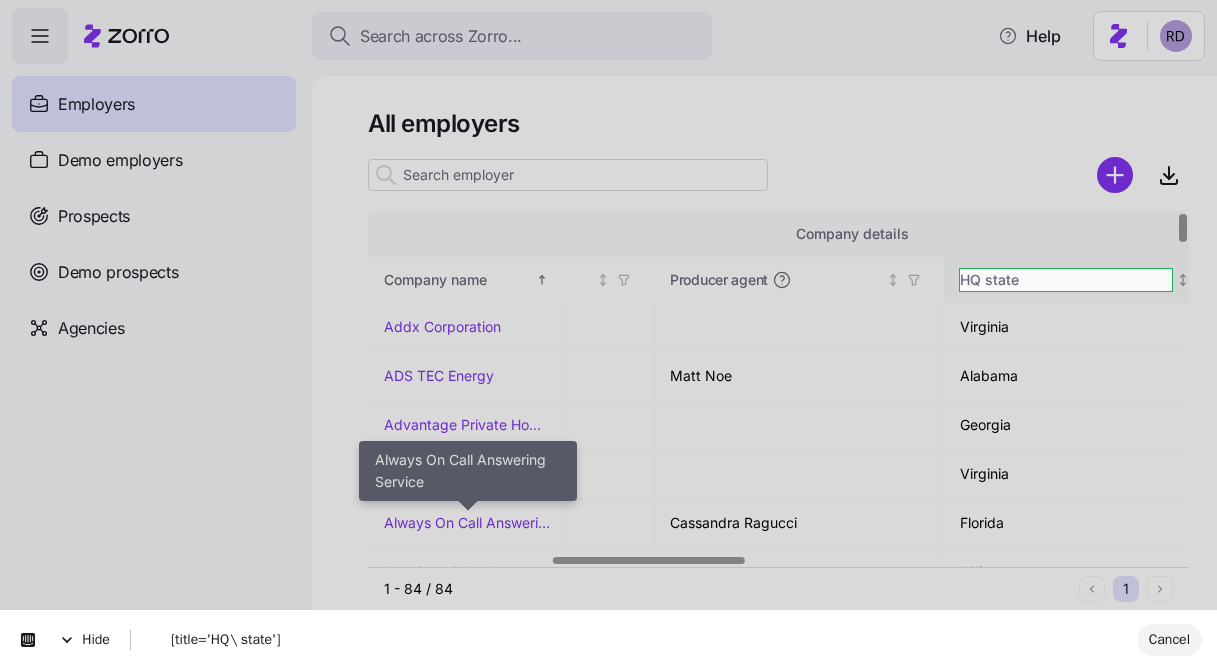 click on "Search across Zorro... Help Employers Demo employers Prospects Demo prospects Agencies All employers Company details Benefit status Company name Zorro partner Enrollment team(s) Producer agency Producer agent HQ [STATE] Employer status Payroll Cycle Waiting Period Coverage start date Open enrollment start Open enrollment end Total employees Enrolled employees Addx Corporation Zorro Zorro Enrollment Team Connor, Strong & Buckelew [STATE] Active Semi monthly (24 cycles) No waiting period 07/01/2025 05/28/2025 06/09/2025 61 29 ADS TEC Energy MiBenefits Enroll365 MiBenefits Matt Noe [STATE] Active Bi weekly (26 cycles) 30 days 01/01/2025 12/01/2024 12/15/2024 15 10 Advantage Private Home Care Zorro Zorro Enrollment Team Zorro [STATE] Active Bi weekly (26 cycles) 60 days 04/01/2025 03/01/2025 03/10/2025 60 5 Affect Provider Group Zorro Zorro Enrollment Team Zorro Enrollment Experts Zorro [STATE] Active Bi weekly (26 cycles) No waiting period 01/01/2025 12/02/2024 12/10/2024 9 7 Always On Call Answering Service AJG" at bounding box center [608, 329] 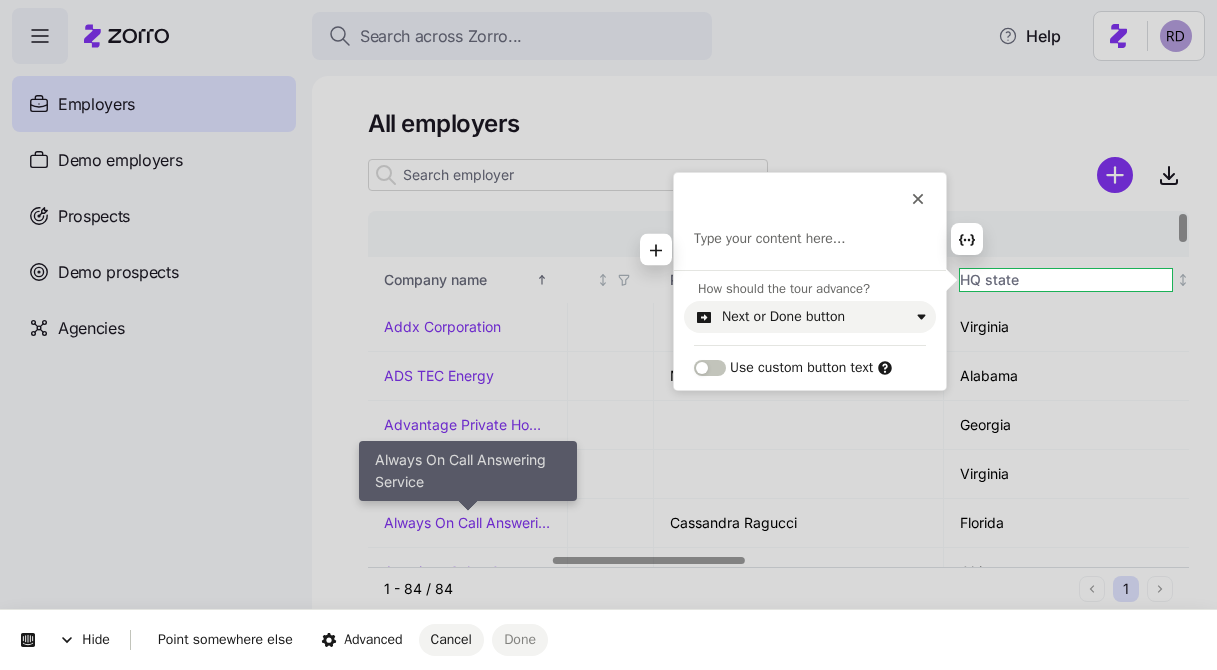 click at bounding box center [810, 239] 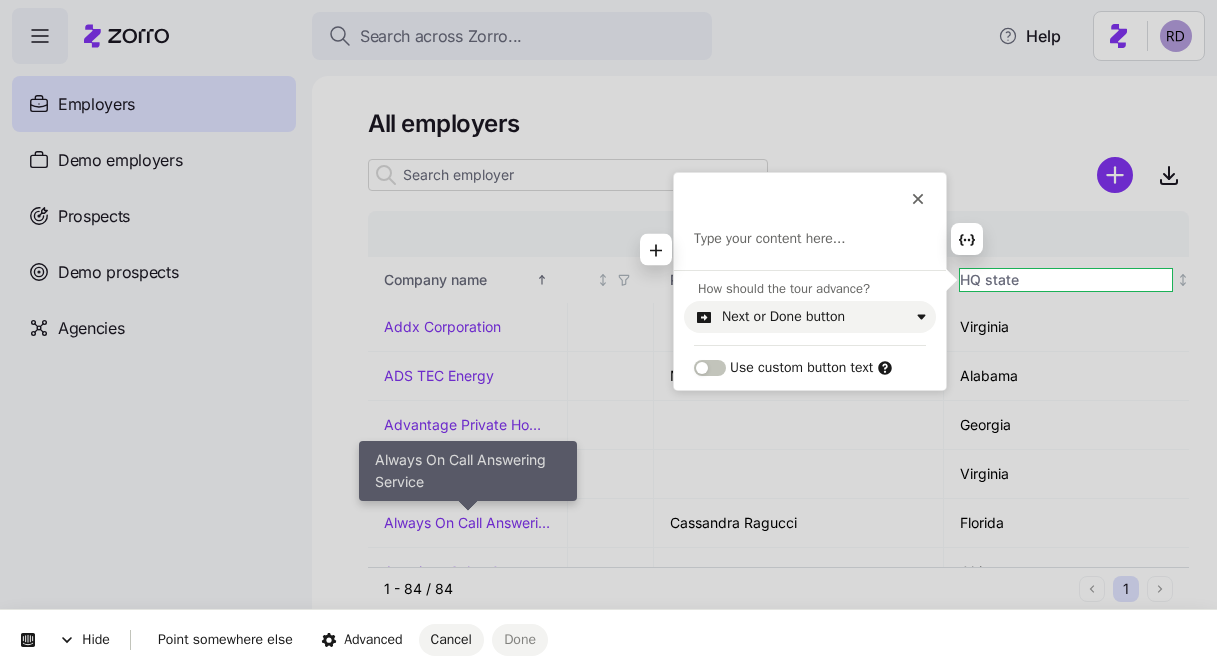 type 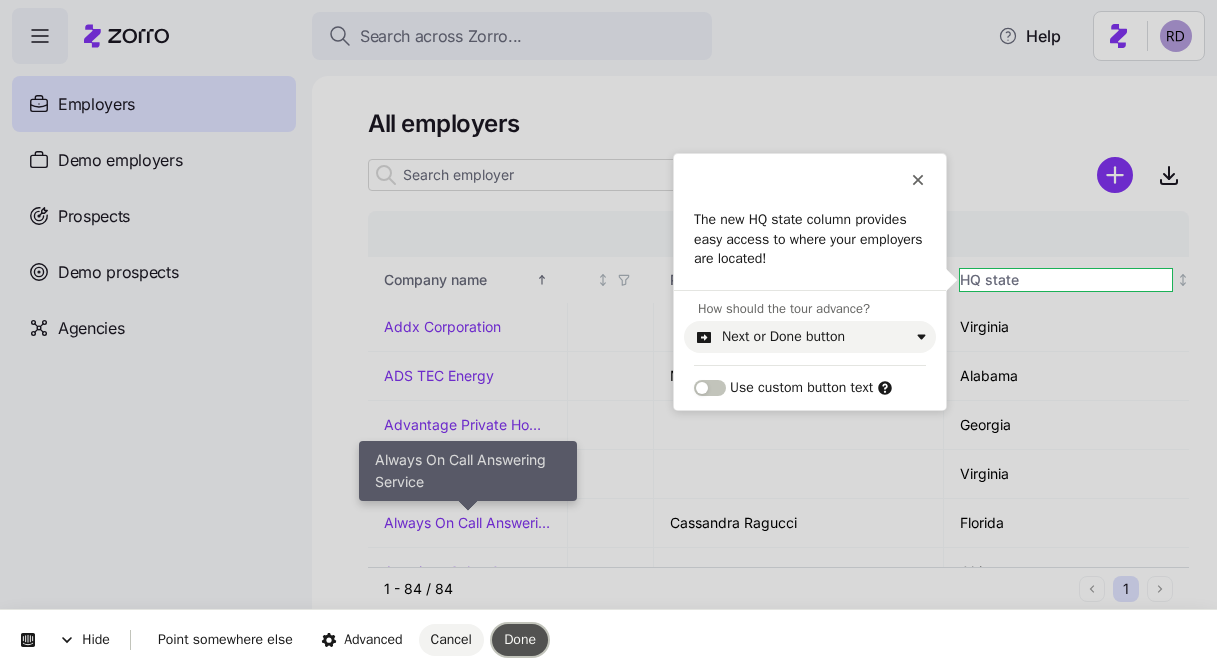 click on "Done" at bounding box center [520, 639] 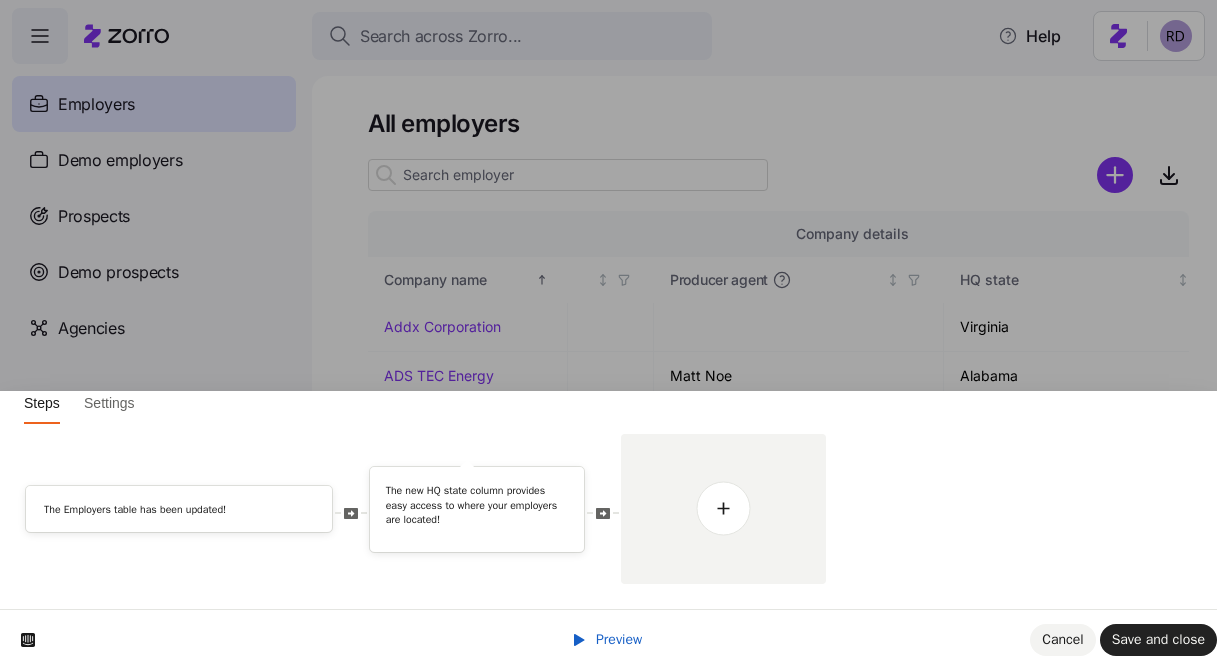 scroll, scrollTop: 0, scrollLeft: 0, axis: both 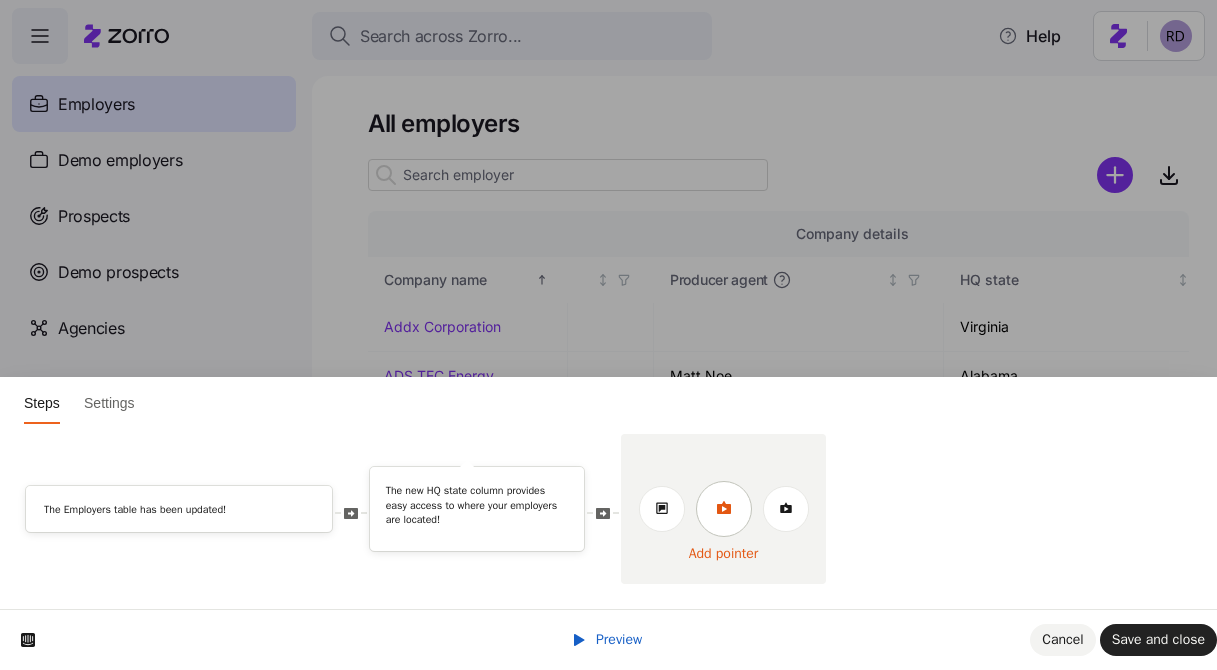 click 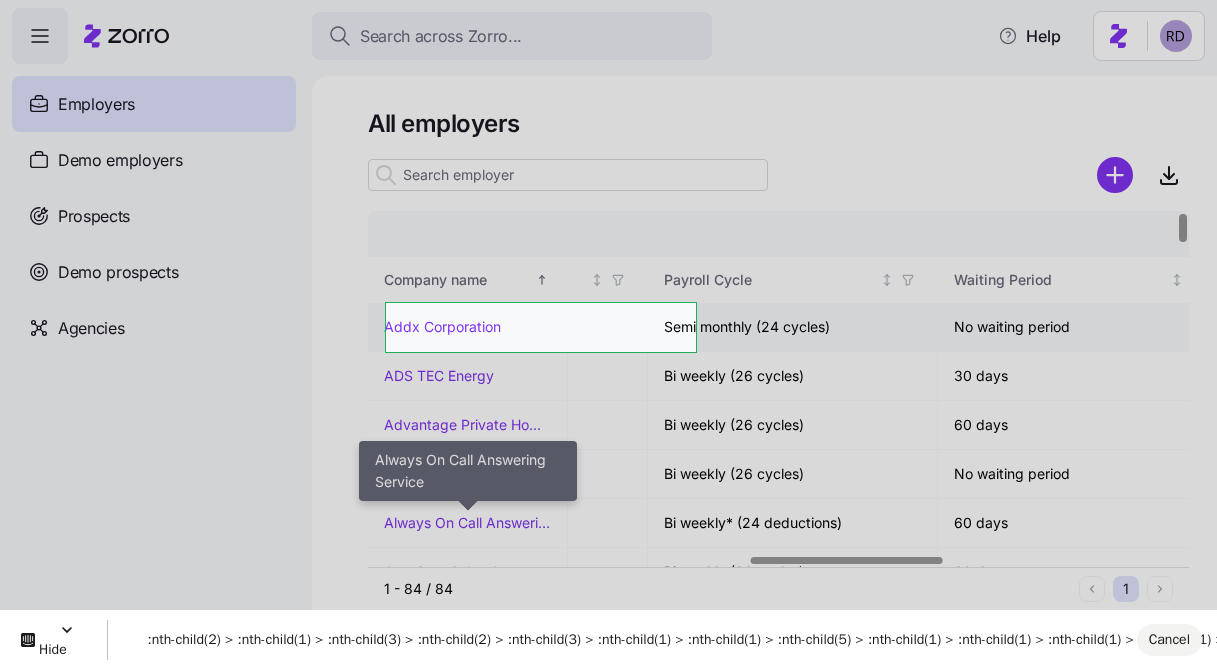 scroll, scrollTop: 0, scrollLeft: 1836, axis: horizontal 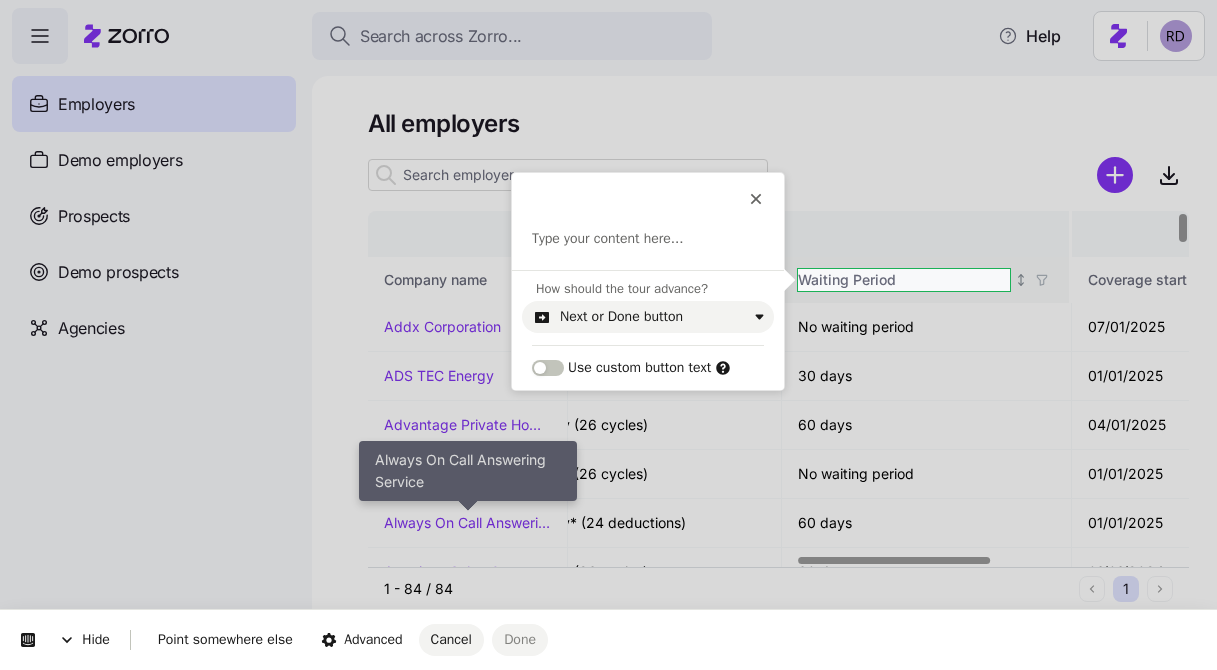 click on "Search across Zorro... Help Employers Demo employers Prospects Demo prospects Agencies All employers Company details Benefit status Company name Zorro partner Enrollment team(s) Producer agency Producer agent HQ state Employer status Payroll Cycle Waiting Period Coverage start date Open enrollment start Open enrollment end Total employees Enrolled employees Addx Corporation Zorro Zorro Enrollment Team Connor, Strong & Buckelew Virginia Active Semi monthly (24 cycles) No waiting period 07/01/2025 05/28/2025 06/09/2025 61 29 ADS TEC Energy MiBenefits Enroll365 MiBenefits Matt Noe Alabama Active Bi weekly (26 cycles) 30 days 01/01/2025 12/01/2024 12/15/2024 15 10 Advantage Private Home Care Zorro Zorro Enrollment Team Zorro Georgia Active Bi weekly (26 cycles) 60 days 04/01/2025 03/01/2025 03/10/2025 60 5 Affect Provider Group Zorro Zorro Enrollment Team Zorro Enrollment Experts Zorro Virginia Active Bi weekly (26 cycles) No waiting period 01/01/2025 12/02/2024 12/10/2024 9 7 Always On Call Answering Service AJG" at bounding box center [608, 329] 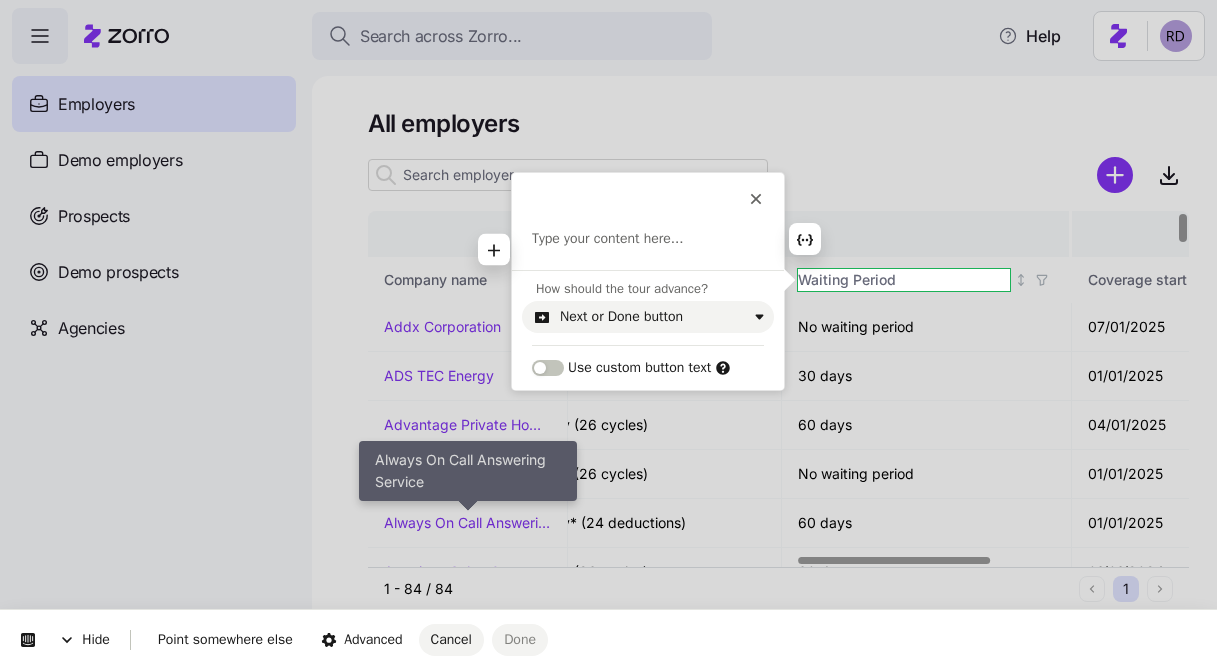click at bounding box center (648, 239) 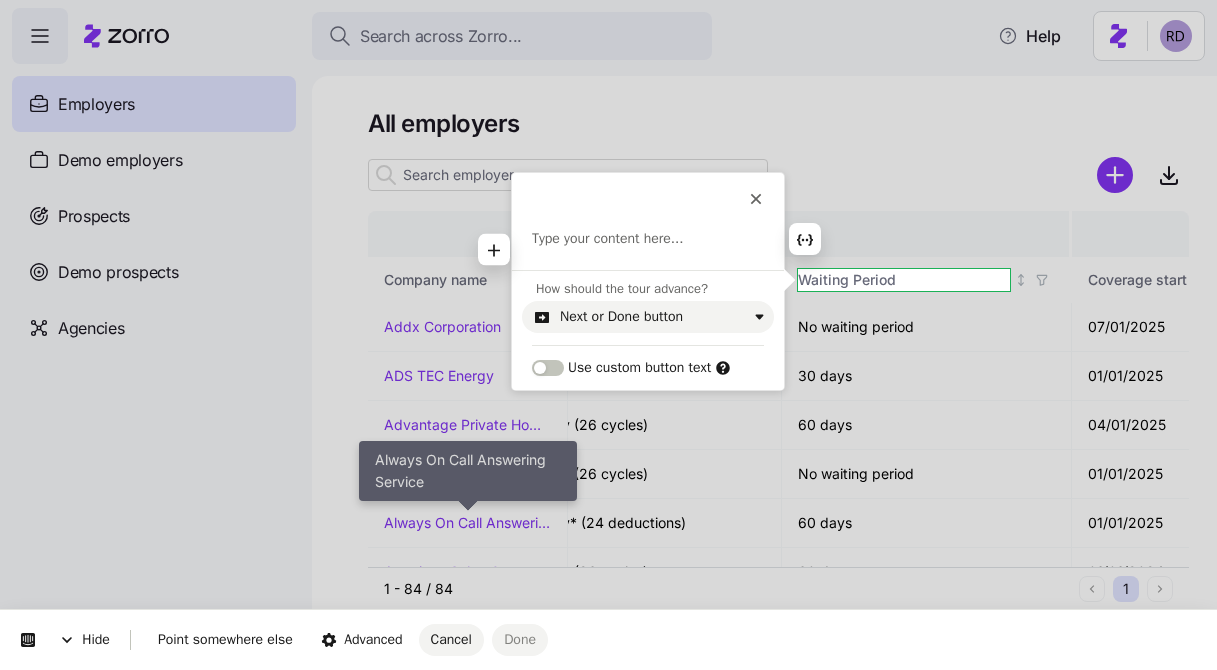 type 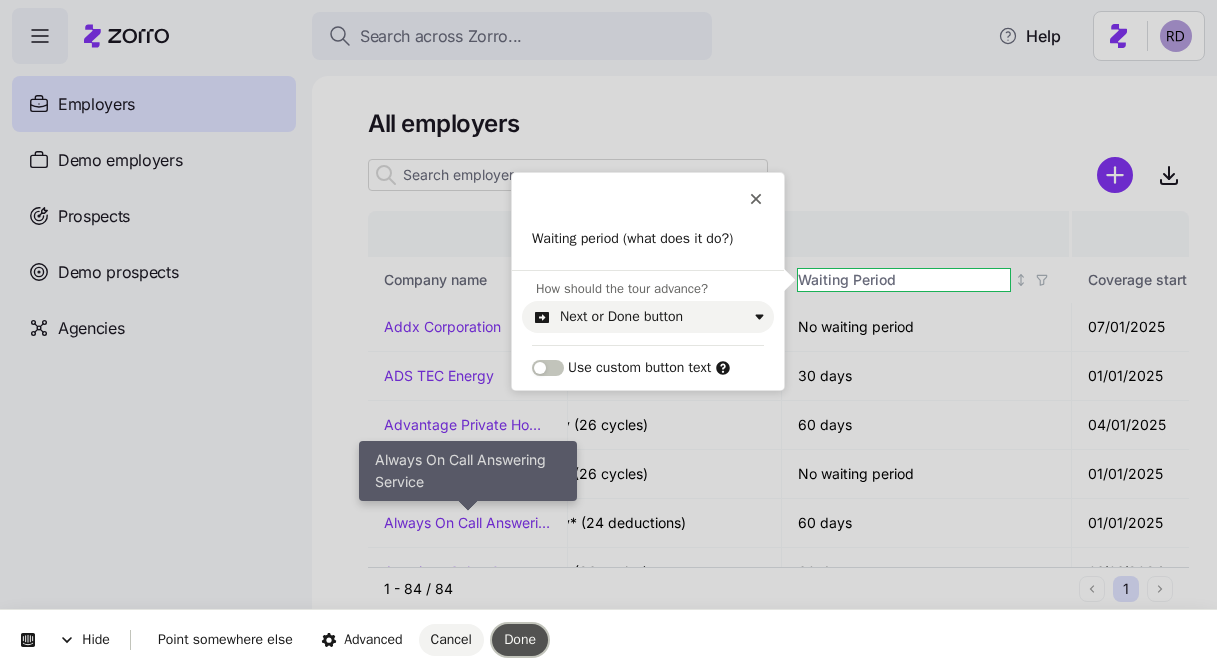 click on "Done" at bounding box center [520, 639] 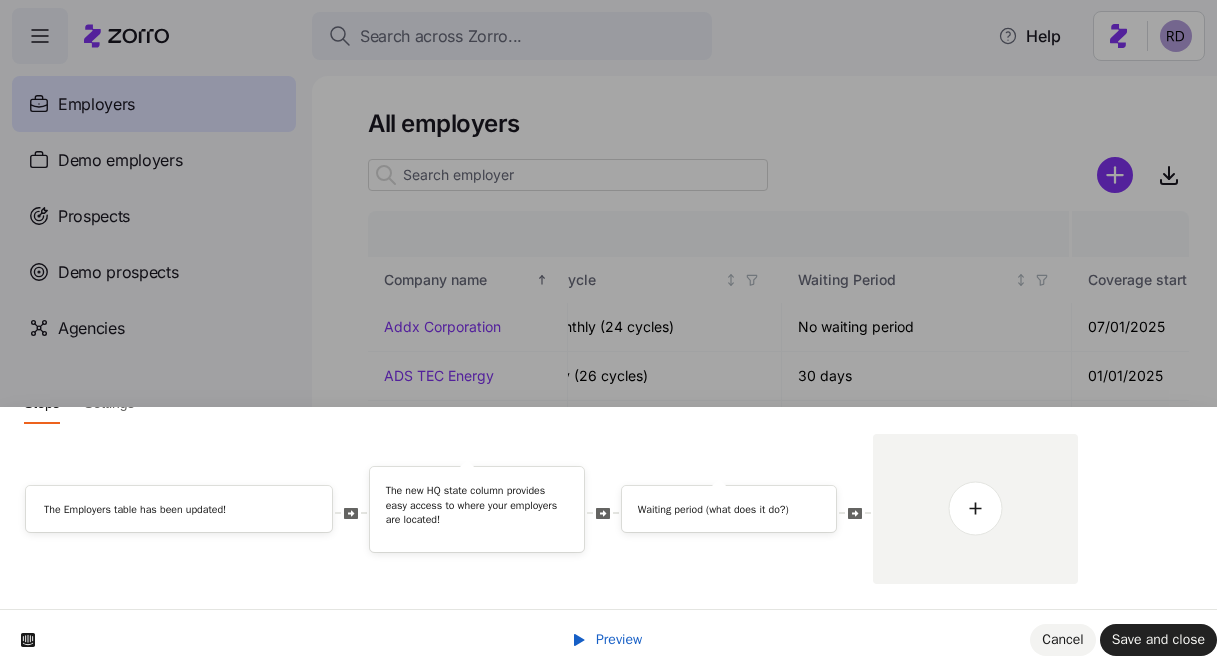 scroll, scrollTop: 0, scrollLeft: 0, axis: both 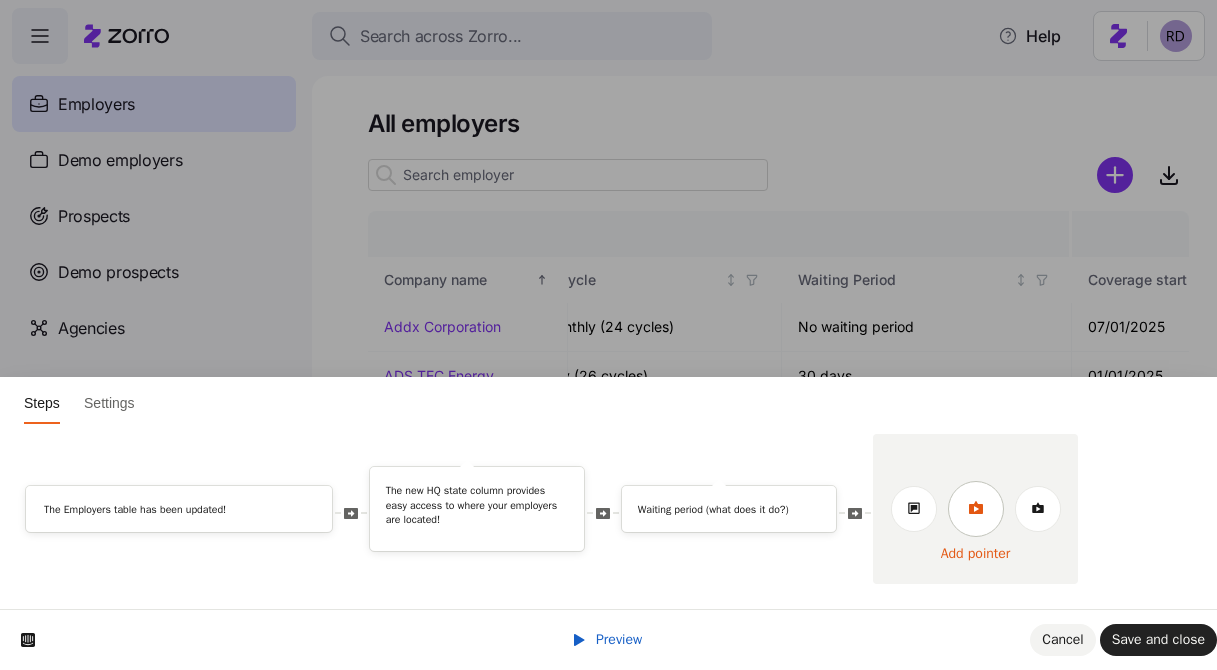 click 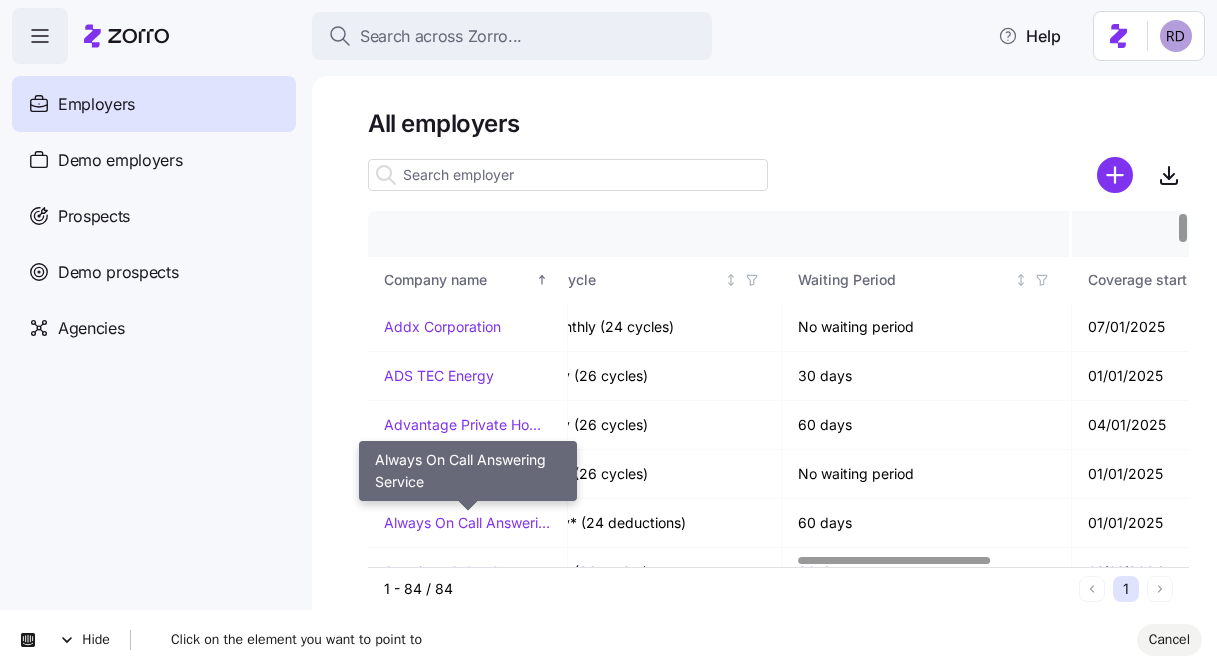 scroll, scrollTop: 0, scrollLeft: 0, axis: both 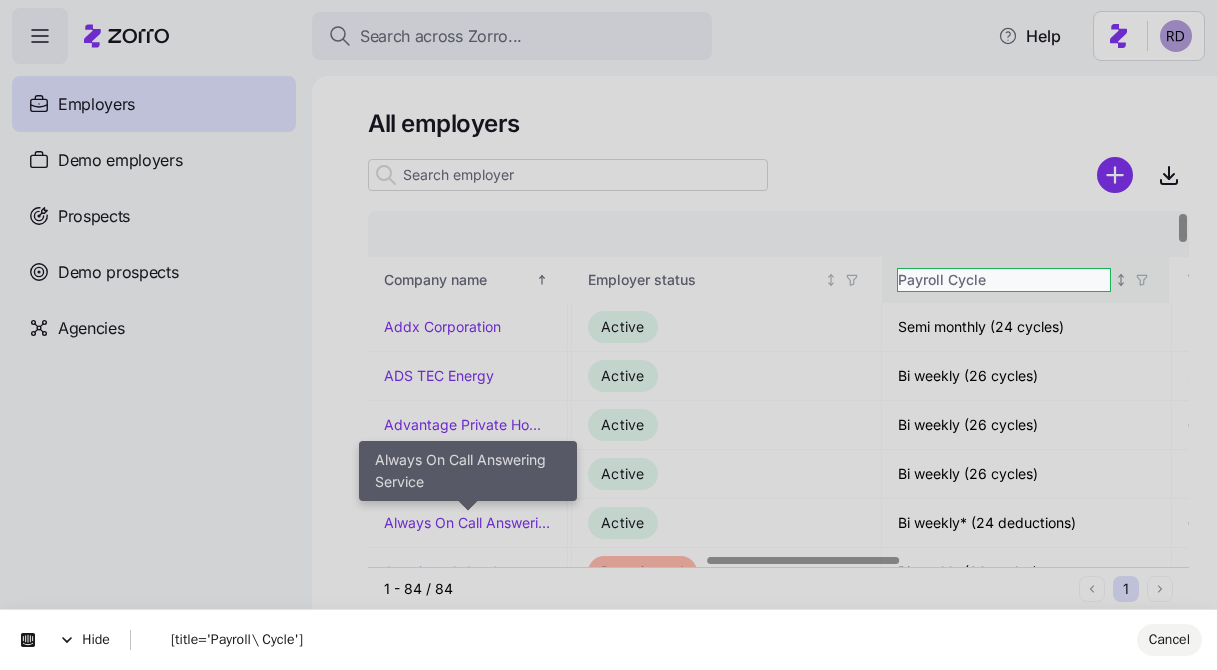 click on "Search across Zorro... Help Employers Demo employers Prospects Demo prospects Agencies All employers Company details Benefit status Company name Zorro partner Enrollment team(s) Producer agency Producer agent HQ state Employer status Payroll Cycle Waiting Period Coverage start date Open enrollment start Open enrollment end Total employees Enrolled employees Addx Corporation Zorro Zorro Enrollment Team Connor, Strong & Buckelew Virginia Active Semi monthly (24 cycles) No waiting period 07/01/2025 05/28/2025 06/09/2025 61 29 ADS TEC Energy MiBenefits Enroll365 MiBenefits Matt Noe Alabama Active Bi weekly (26 cycles) 30 days 01/01/2025 12/01/2024 12/15/2024 15 10 Advantage Private Home Care Zorro Zorro Enrollment Team Zorro Georgia Active Bi weekly (26 cycles) 60 days 04/01/2025 03/01/2025 03/10/2025 60 5 Affect Provider Group Zorro Zorro Enrollment Team Zorro Enrollment Experts Zorro Virginia Active Bi weekly (26 cycles) No waiting period 01/01/2025 12/02/2024 12/10/2024 9 7 Always On Call Answering Service AJG" at bounding box center (608, 329) 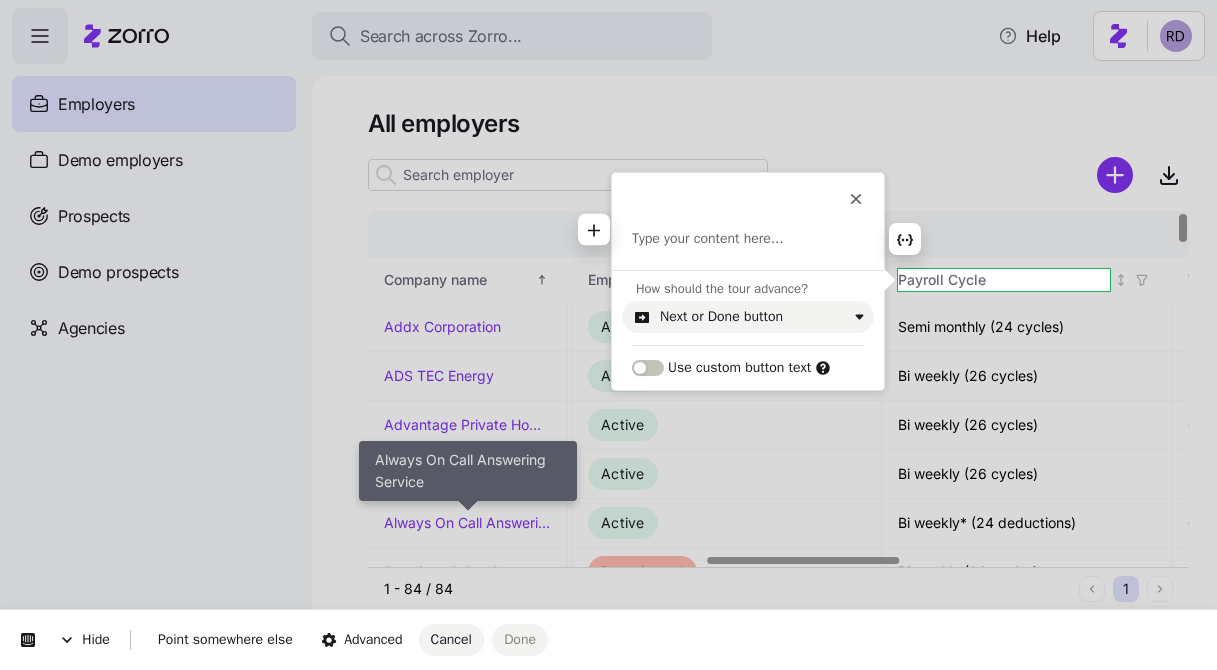 click at bounding box center (748, 239) 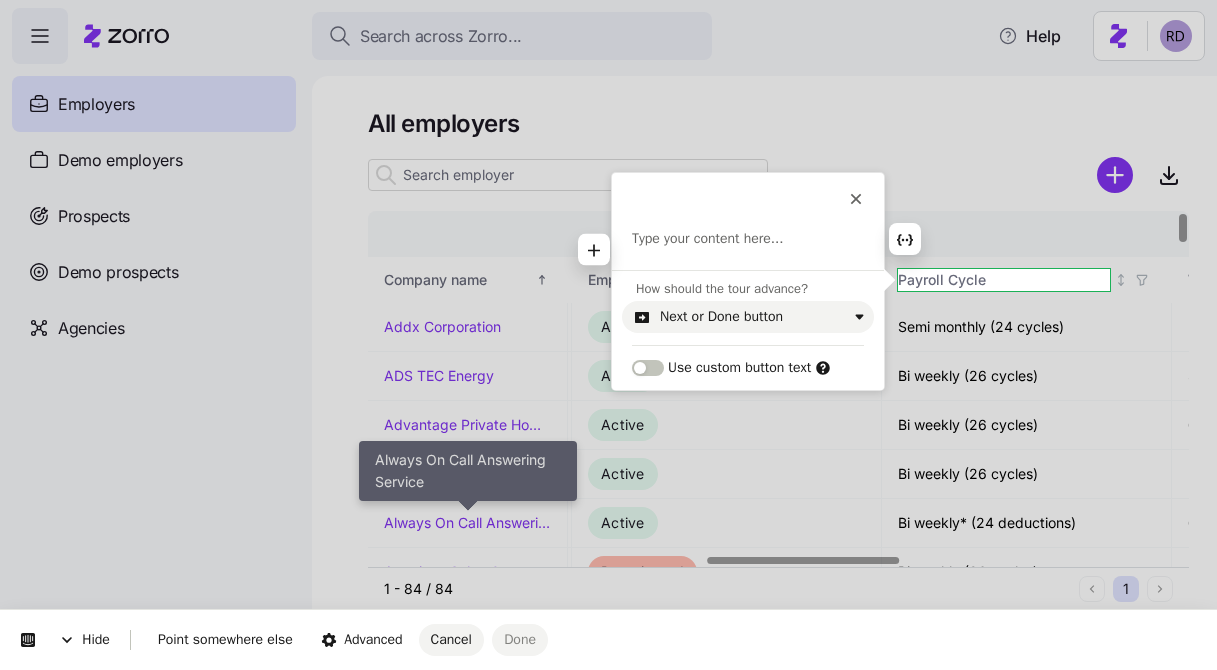 type 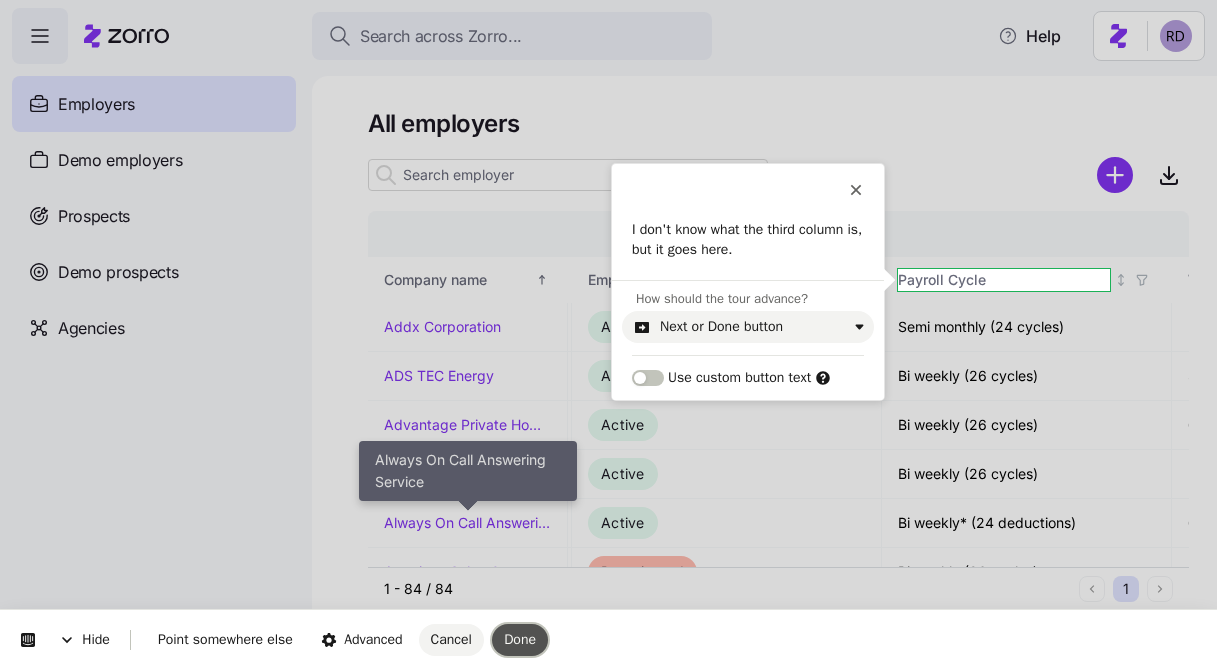 click on "Done" at bounding box center [520, 639] 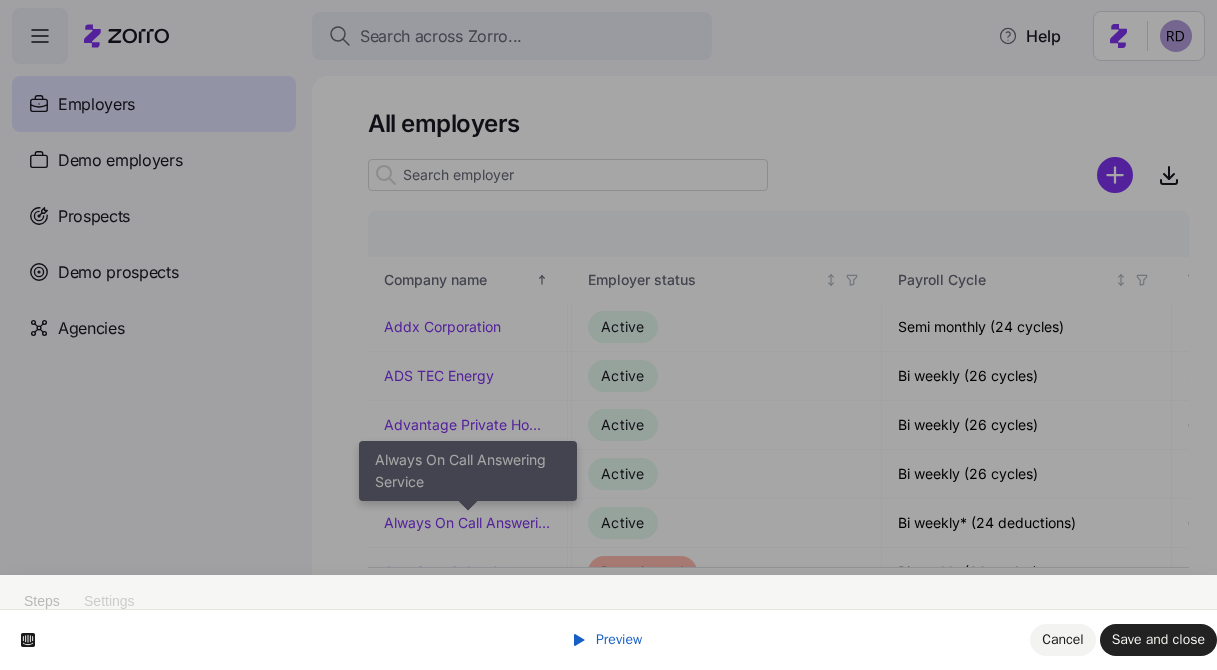 scroll, scrollTop: 56, scrollLeft: 0, axis: vertical 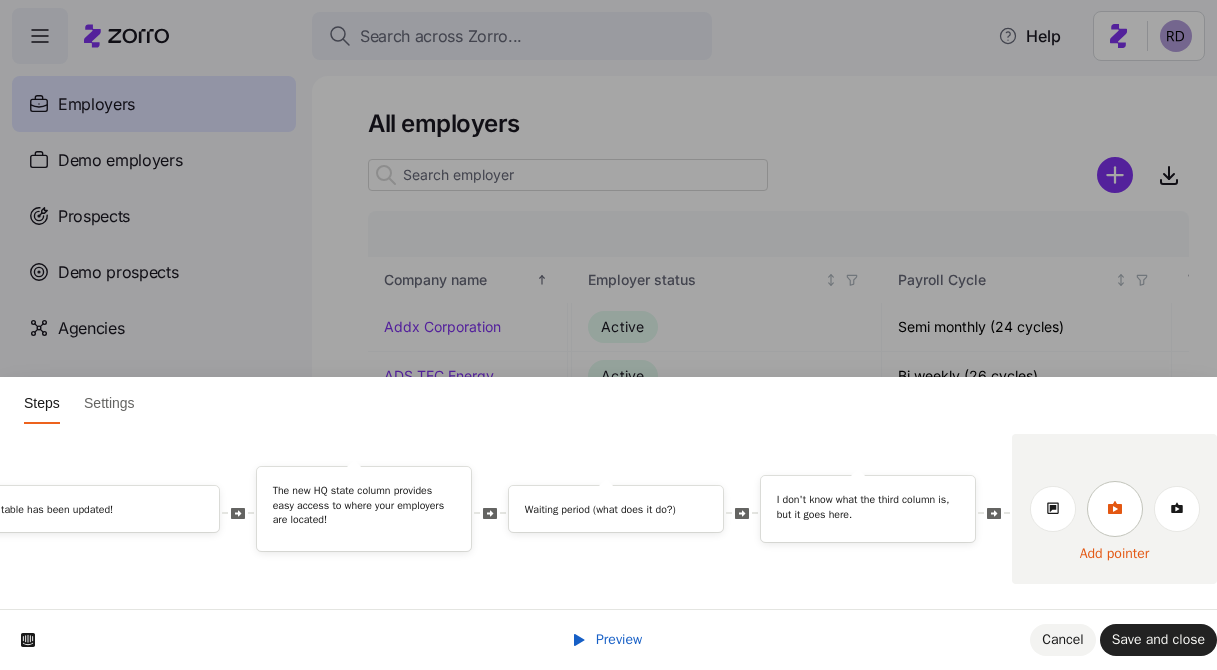 click at bounding box center [1115, 509] 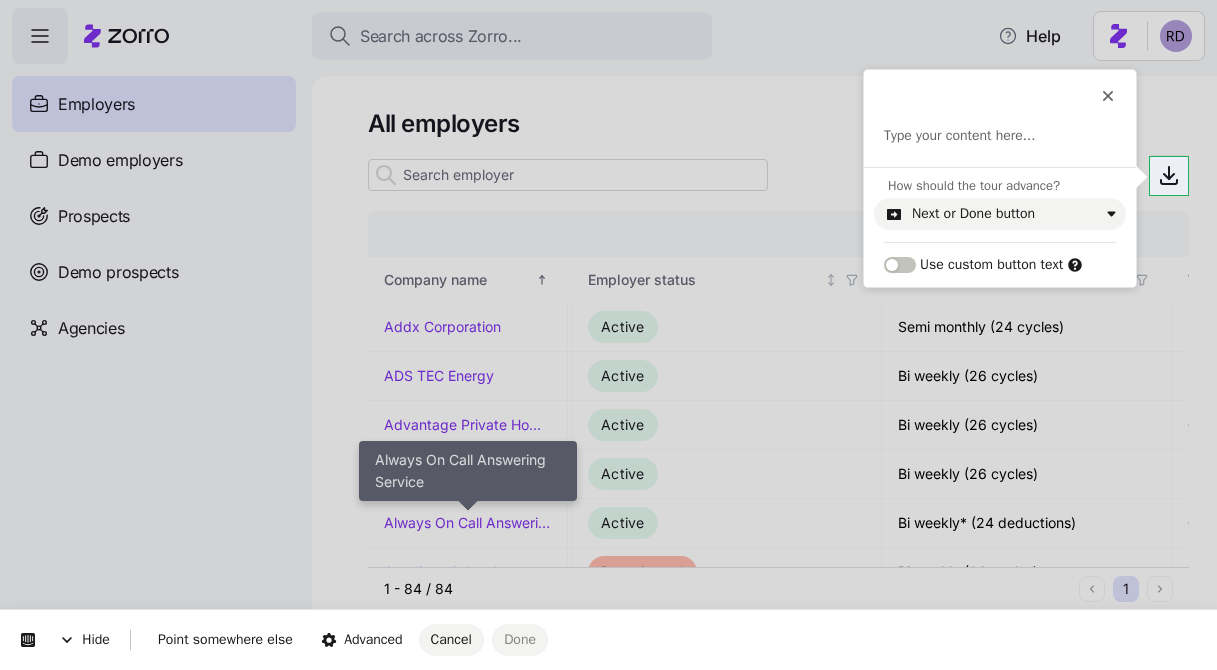 click on "Search across Zorro... Help Employers Demo employers Prospects Demo prospects Agencies All employers Company details Benefit status Company name Zorro partner Enrollment team(s) Producer agency Producer agent HQ state Employer status Payroll Cycle Waiting Period Coverage start date Open enrollment start Open enrollment end Total employees Enrolled employees Addx Corporation Zorro Zorro Enrollment Team Connor, Strong & Buckelew Virginia Active Semi monthly (24 cycles) No waiting period 07/01/2025 05/28/2025 06/09/2025 61 29 ADS TEC Energy MiBenefits Enroll365 MiBenefits Matt Noe Alabama Active Bi weekly (26 cycles) 30 days 01/01/2025 12/01/2024 12/15/2024 15 10 Advantage Private Home Care Zorro Zorro Enrollment Team Zorro Georgia Active Bi weekly (26 cycles) 60 days 04/01/2025 03/01/2025 03/10/2025 60 5 Affect Provider Group Zorro Zorro Enrollment Team Zorro Enrollment Experts Zorro Virginia Active Bi weekly (26 cycles) No waiting period 01/01/2025 12/02/2024 12/10/2024 9 7 Always On Call Answering Service AJG" at bounding box center [608, 329] 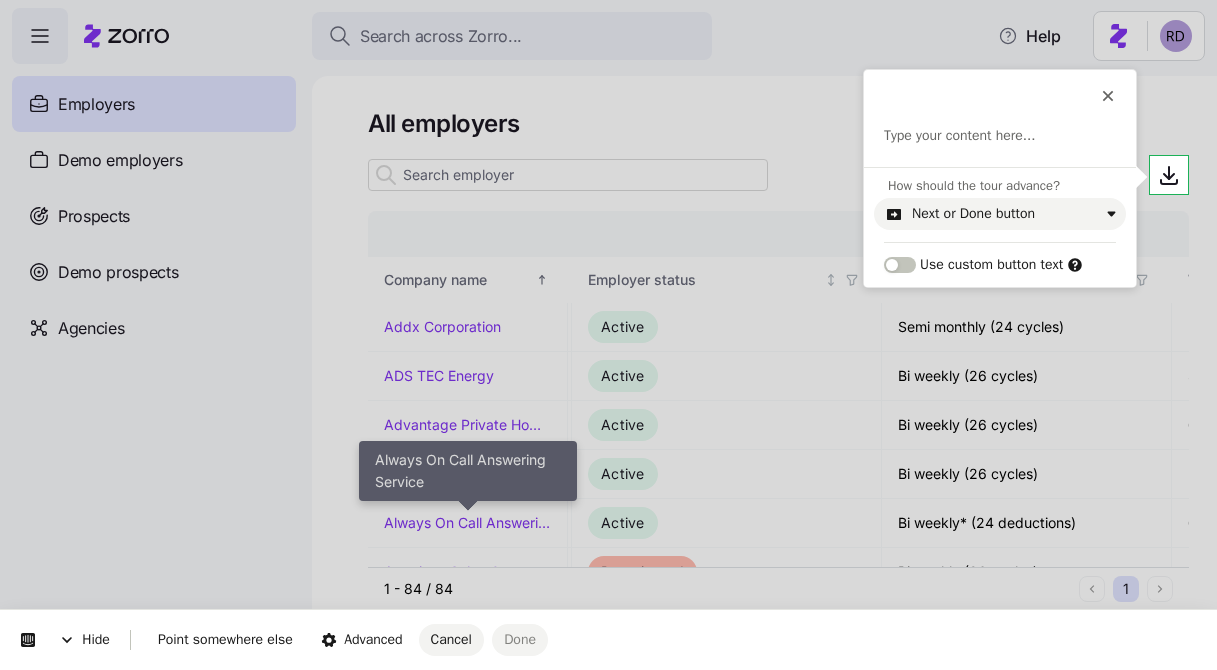 click on "This button doesn't work while you're creating your tour
Type your content here..." at bounding box center (1000, 118) 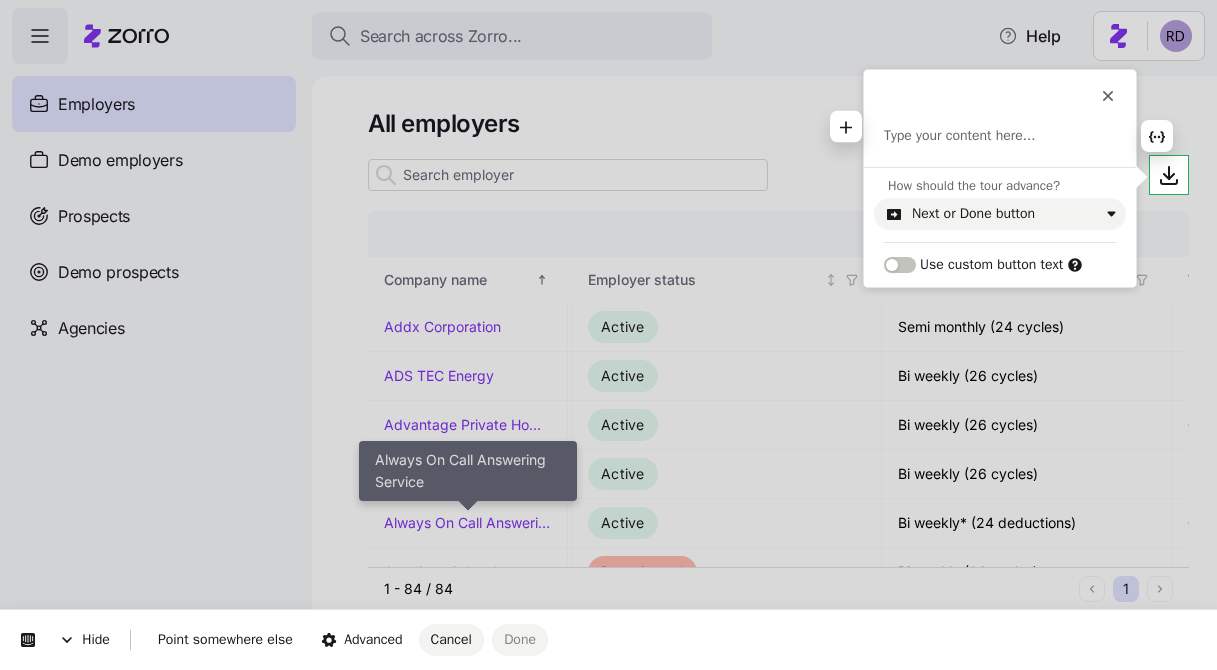 type 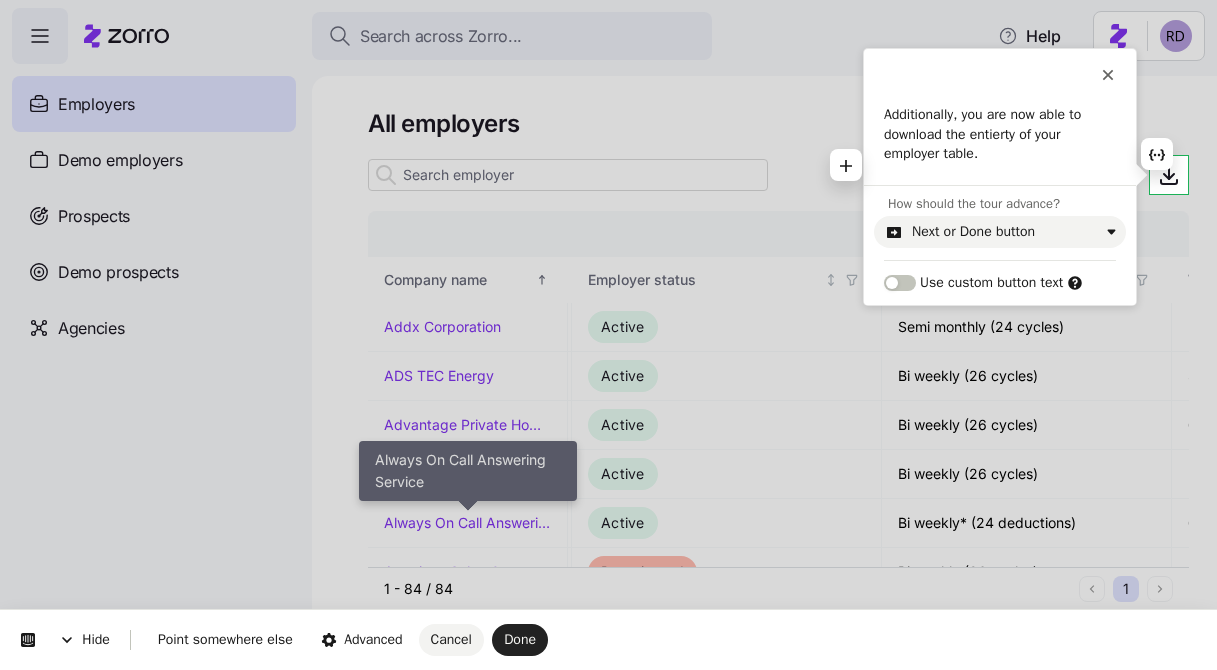 click on "Additionally, you are now able to download the entierty of your employer table." at bounding box center (1000, 134) 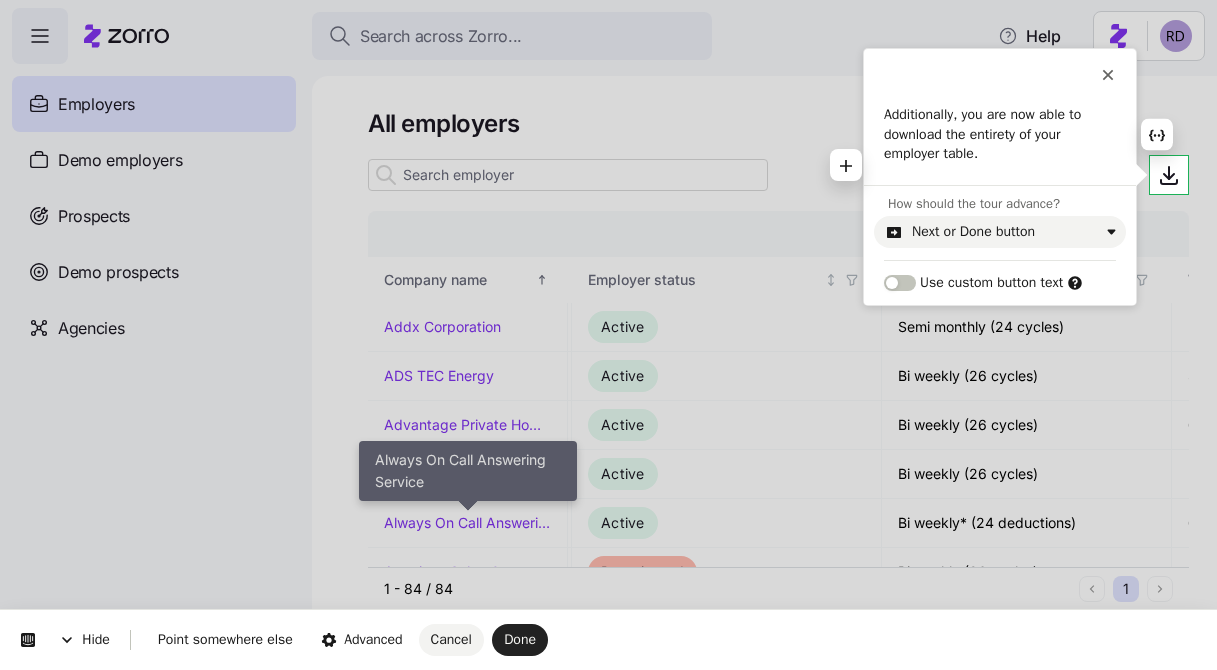 click on "Additionally, you are now able to download the entirety of your employer table." at bounding box center (1000, 145) 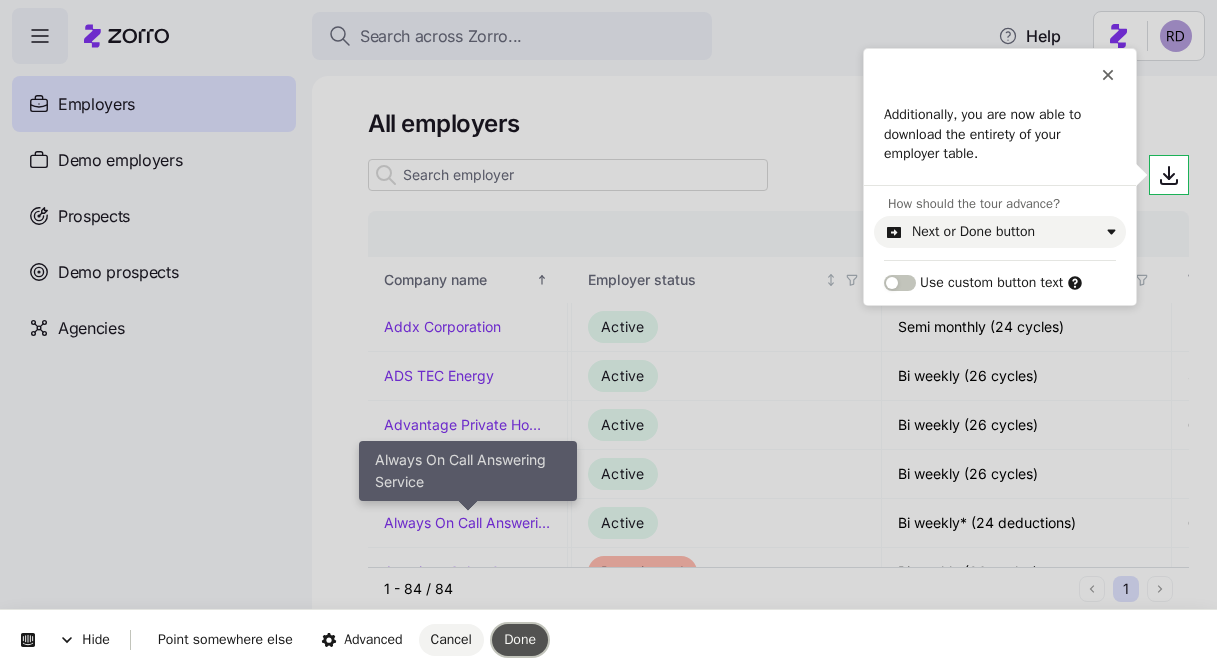 click on "Done" at bounding box center [520, 640] 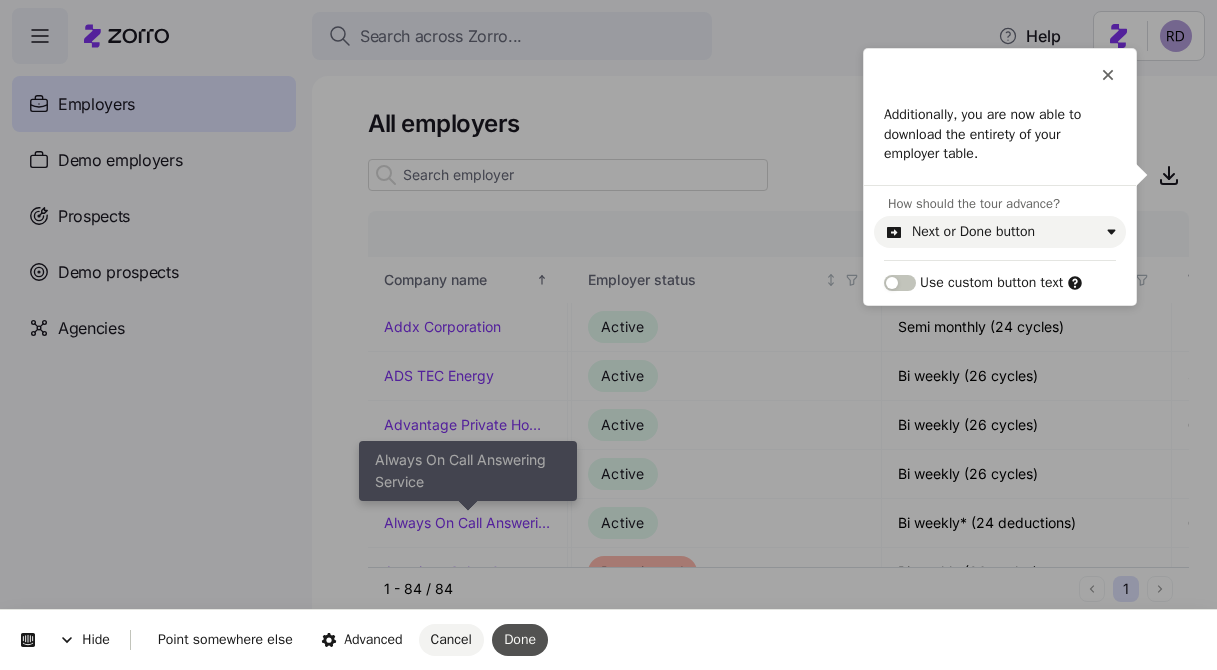 scroll, scrollTop: 56, scrollLeft: 0, axis: vertical 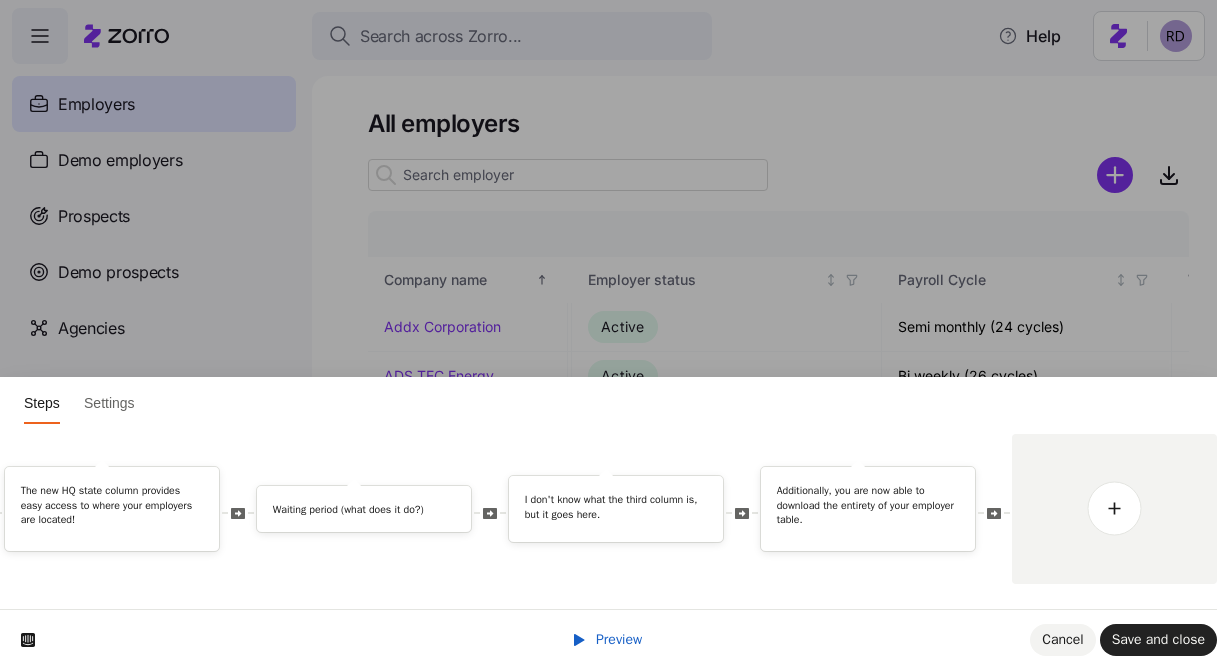 click on "Preview" at bounding box center (619, 639) 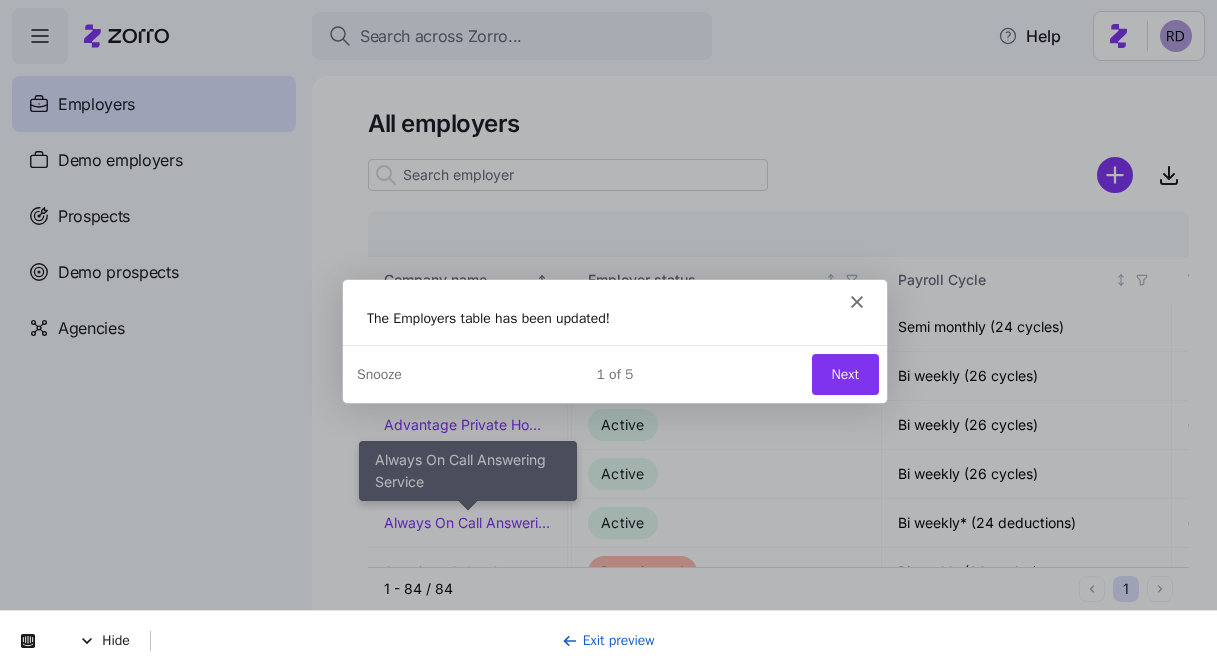 scroll, scrollTop: 0, scrollLeft: 0, axis: both 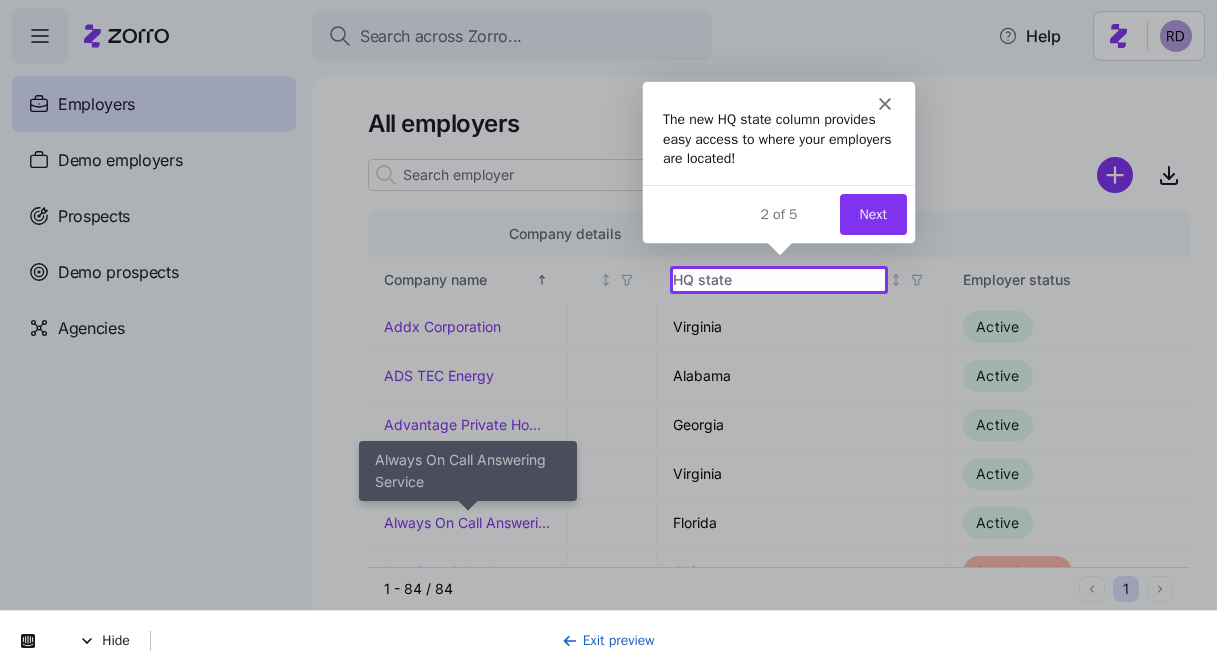 click on "Next" at bounding box center (871, 213) 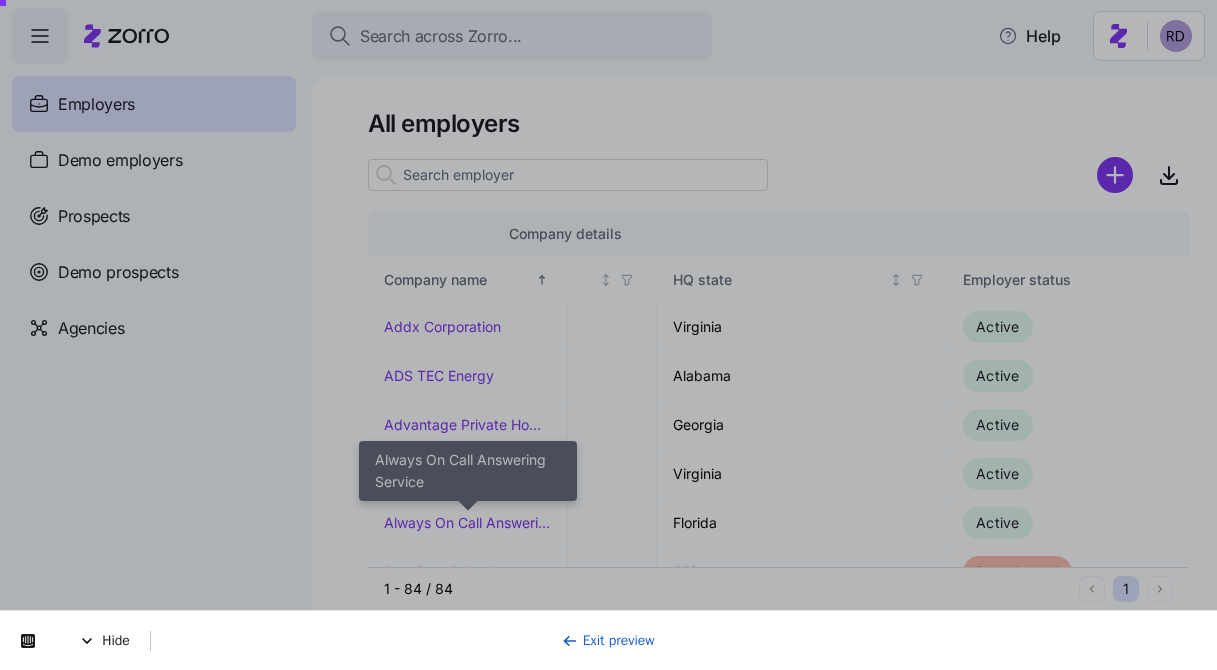 scroll, scrollTop: 0, scrollLeft: 0, axis: both 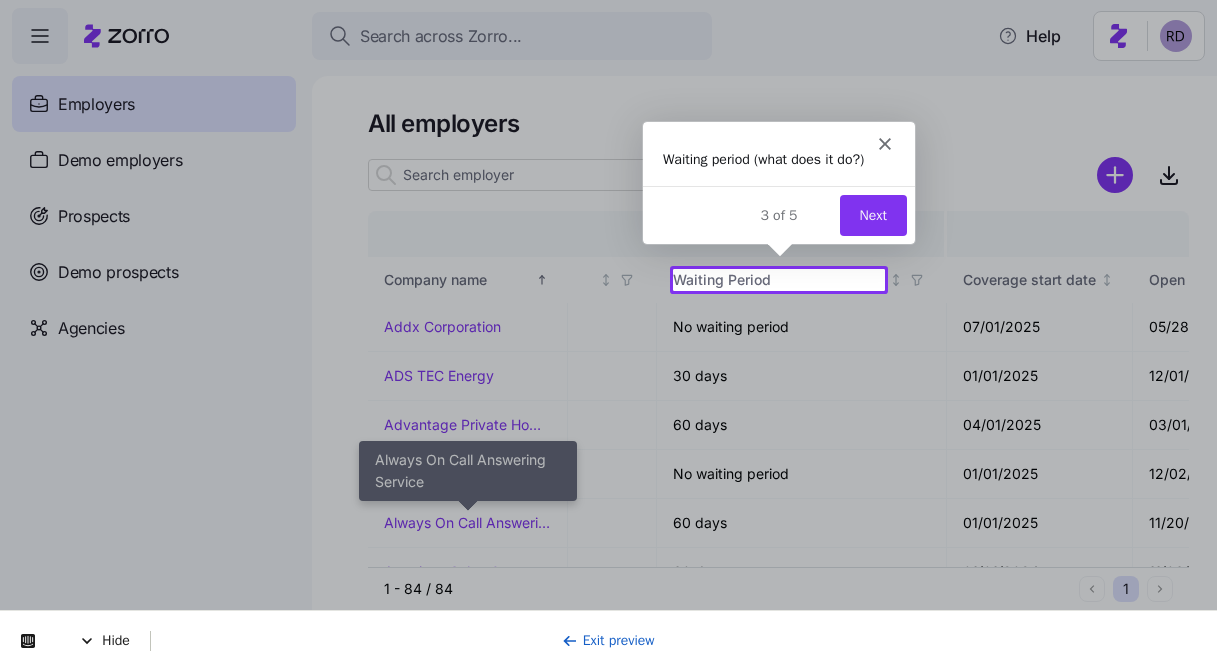 click on "Next" at bounding box center [871, 213] 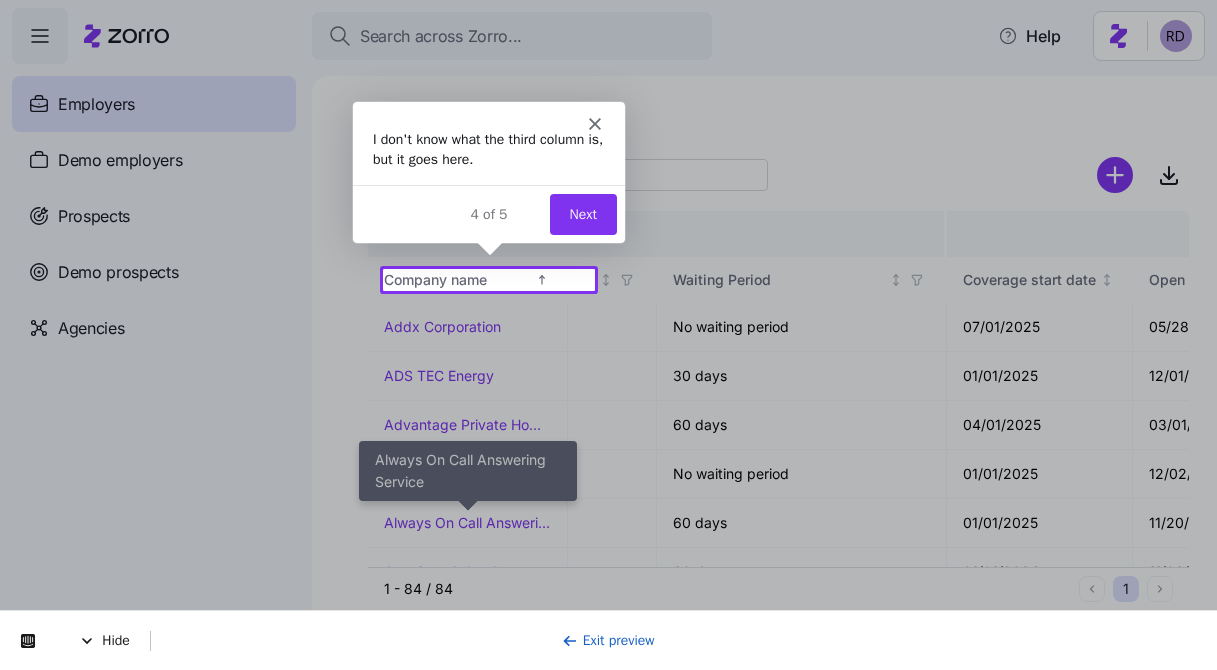 scroll, scrollTop: 0, scrollLeft: 0, axis: both 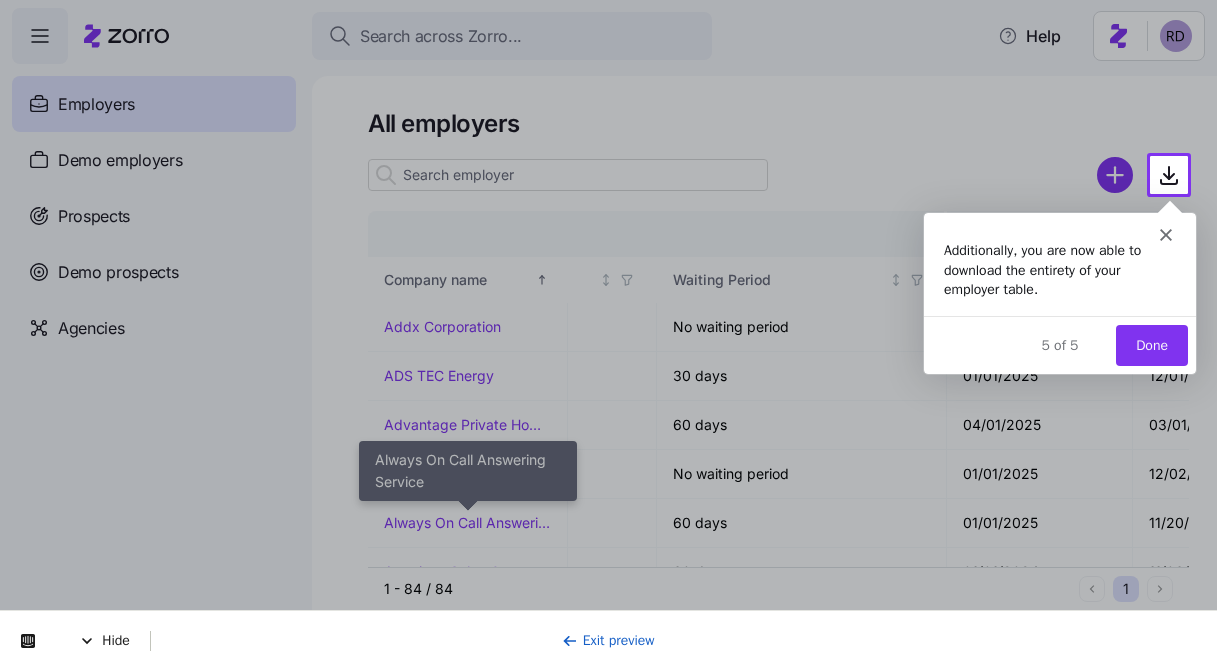 click on "Done" at bounding box center [1151, 344] 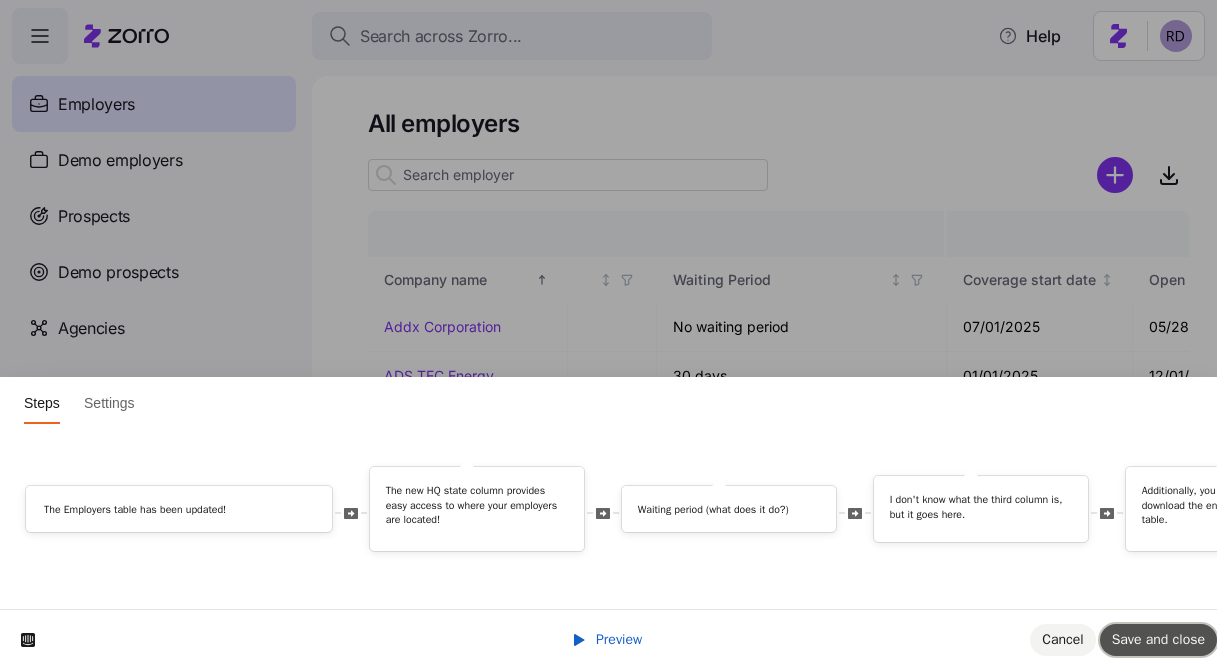 click on "Save and close" at bounding box center (1158, 639) 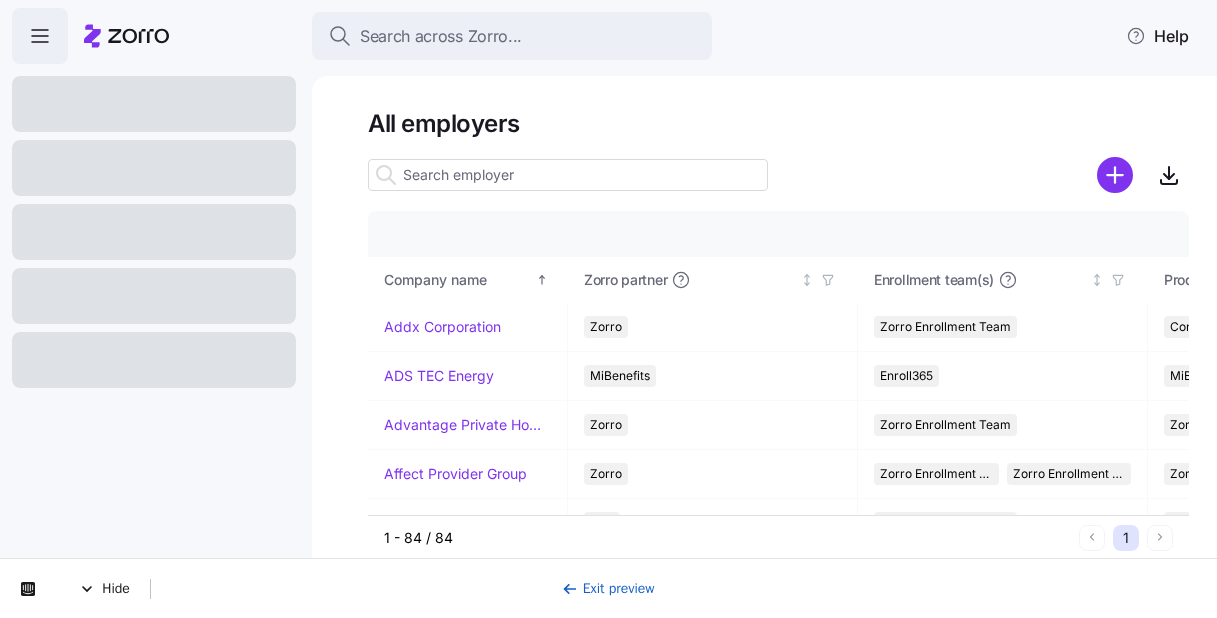 scroll, scrollTop: 0, scrollLeft: 0, axis: both 